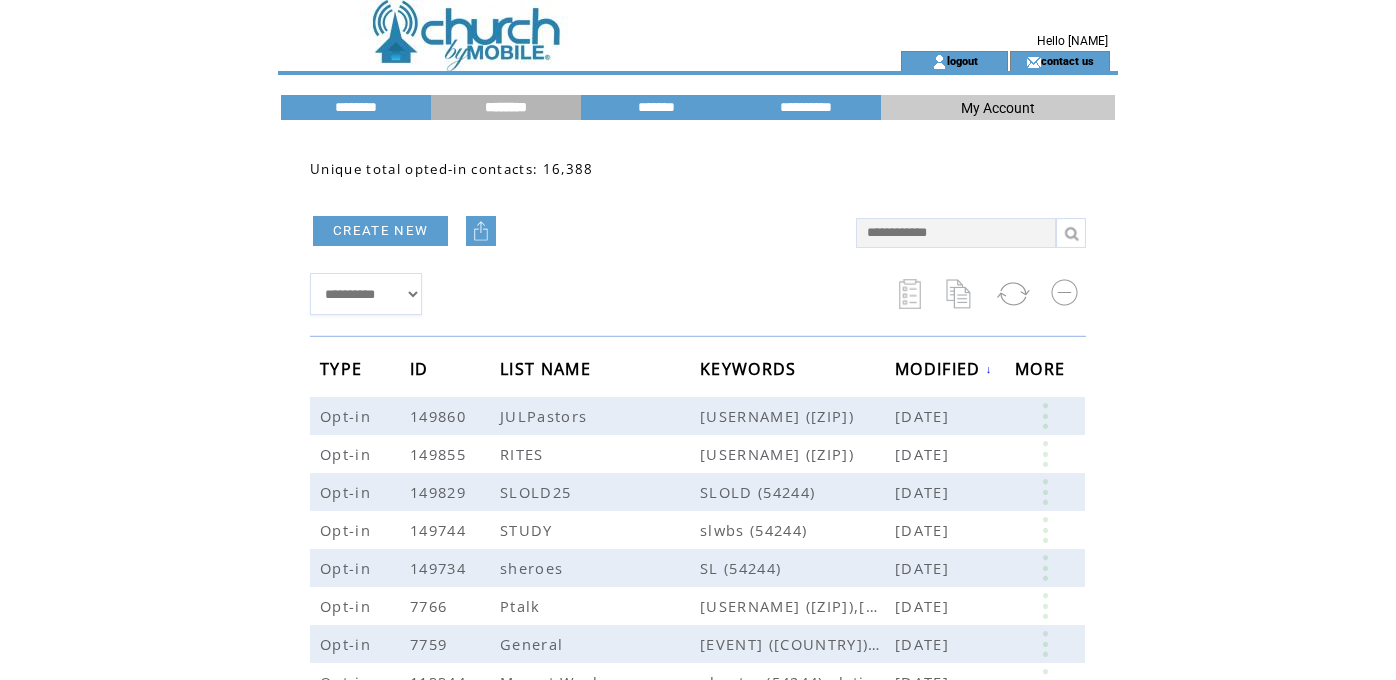 scroll, scrollTop: 0, scrollLeft: 0, axis: both 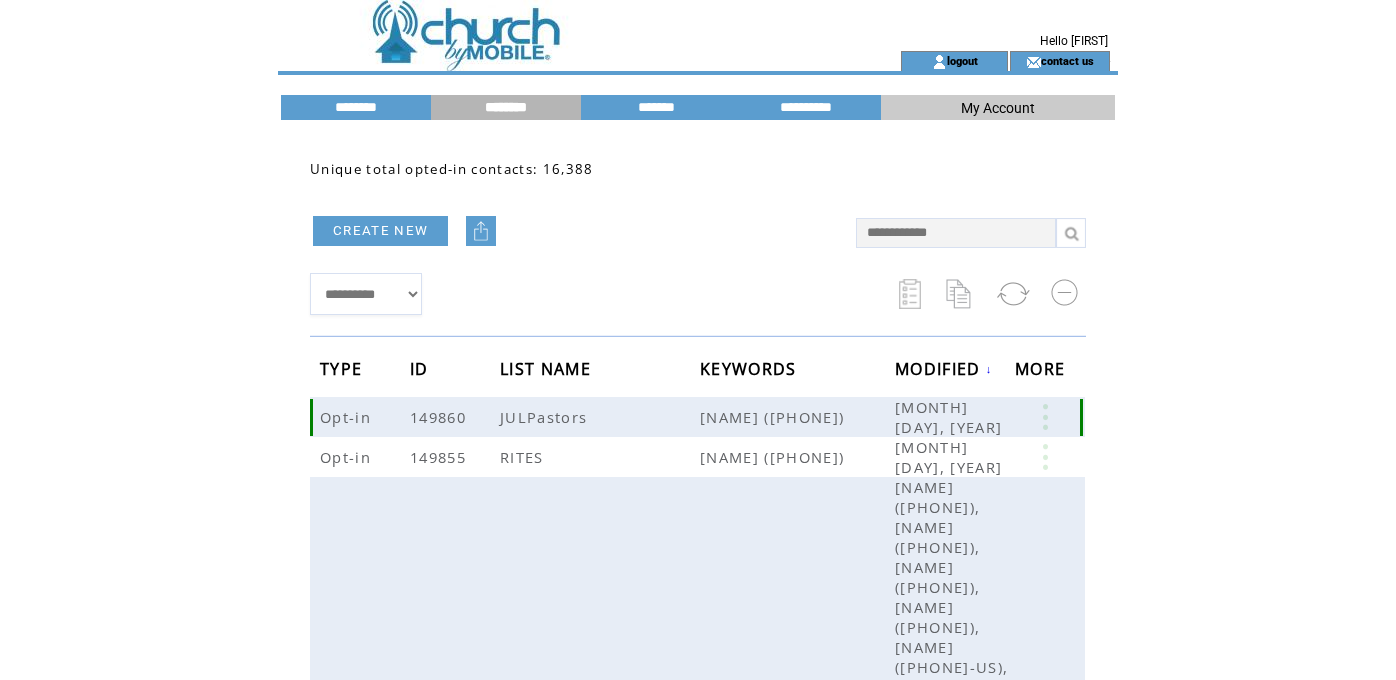 click at bounding box center [1045, 417] 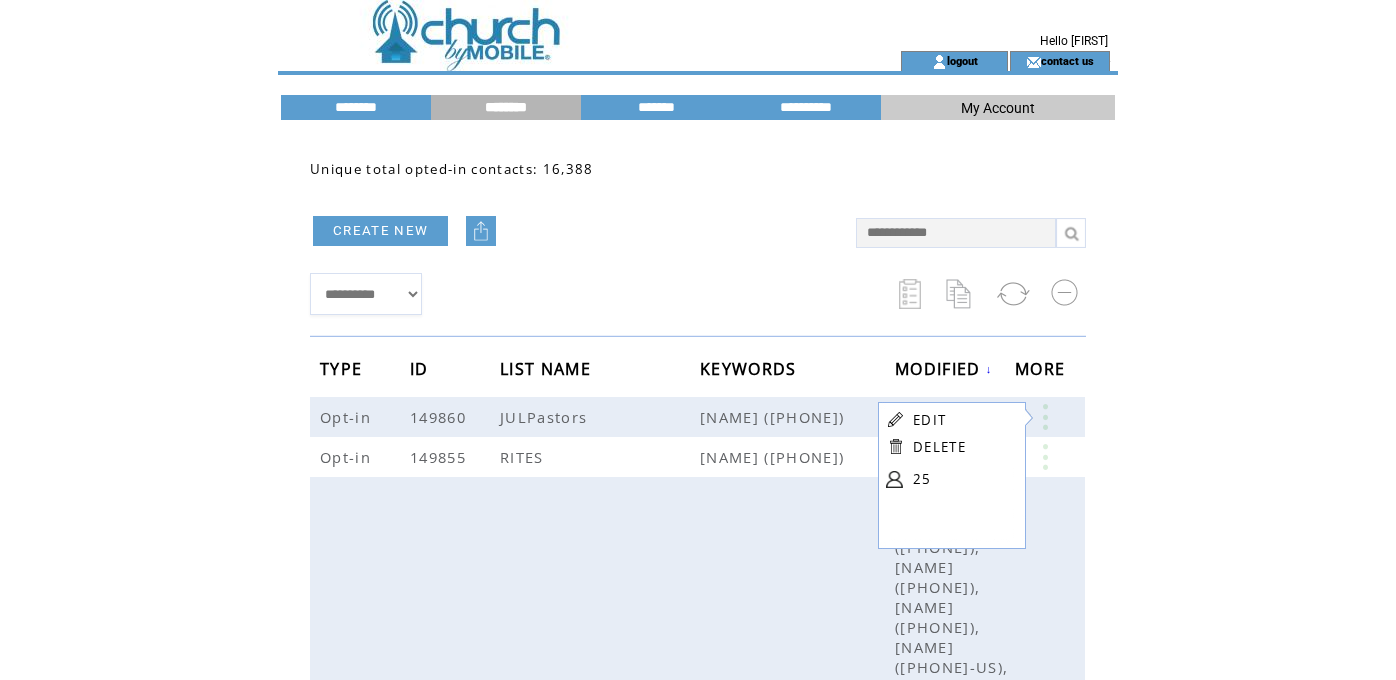 click on "**********" 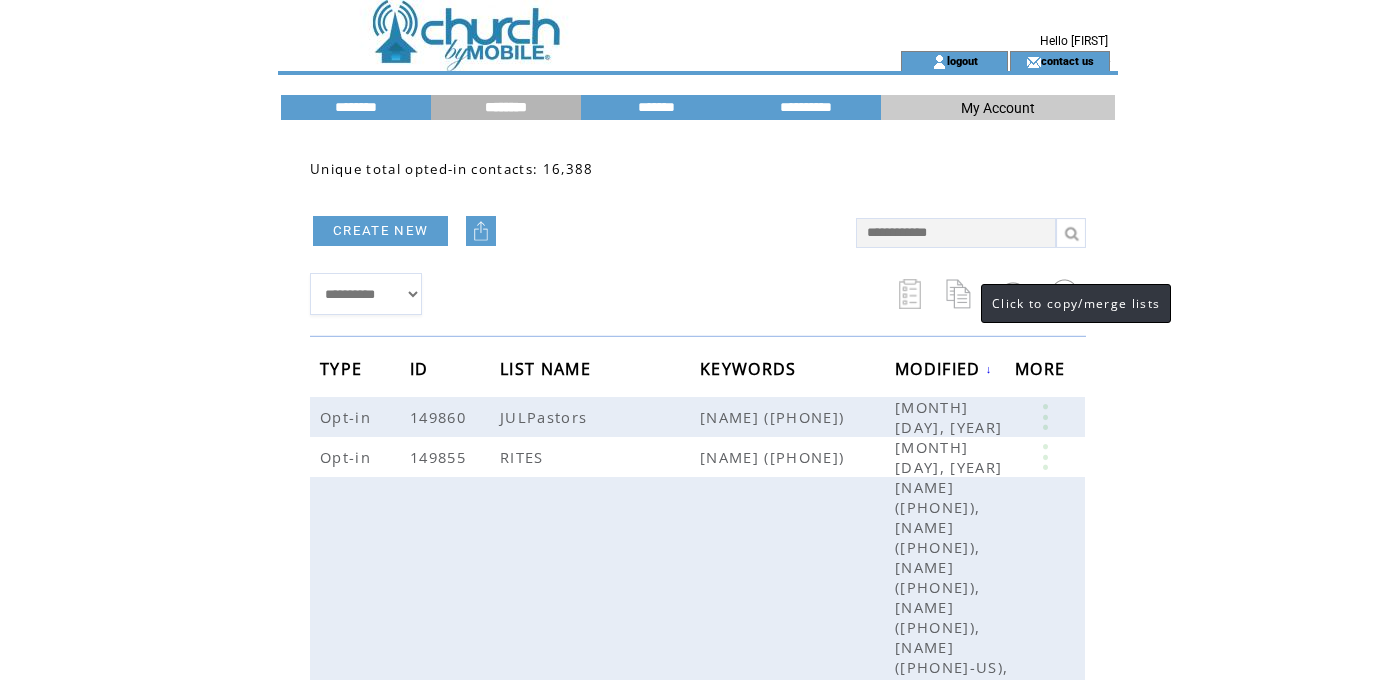 click at bounding box center (961, 294) 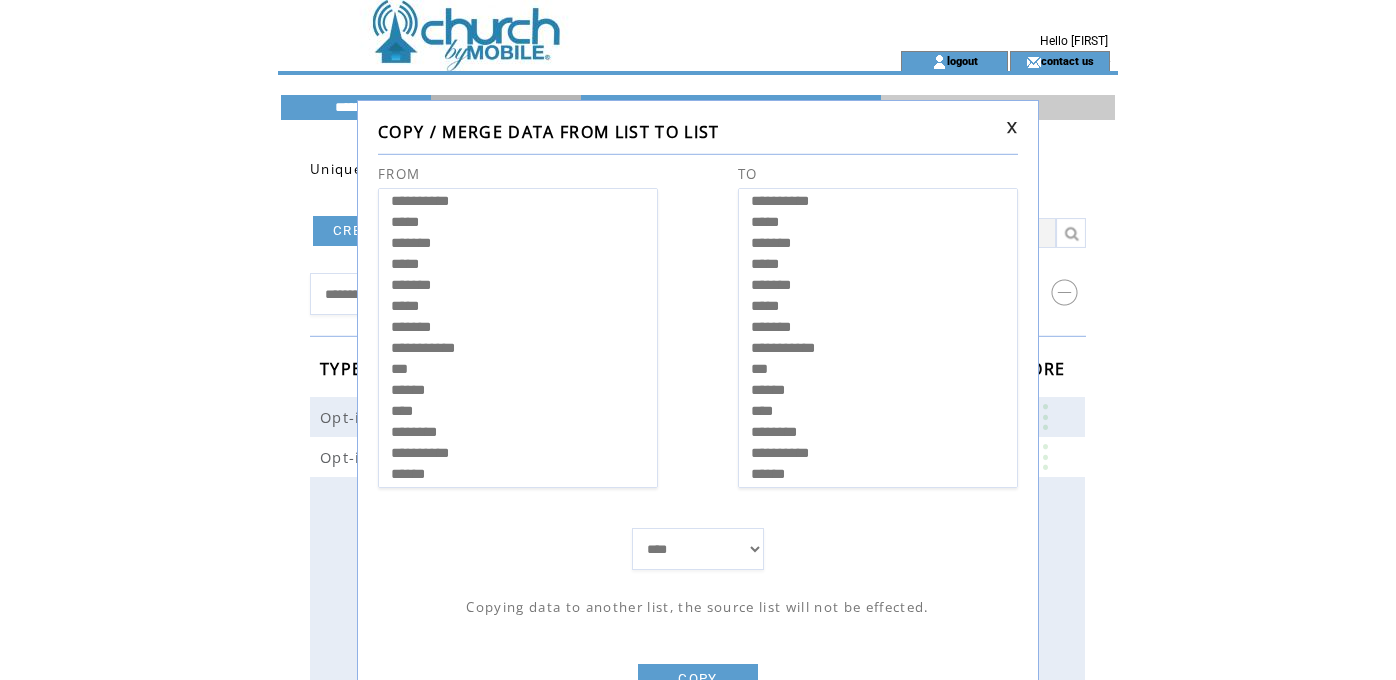 select on "******" 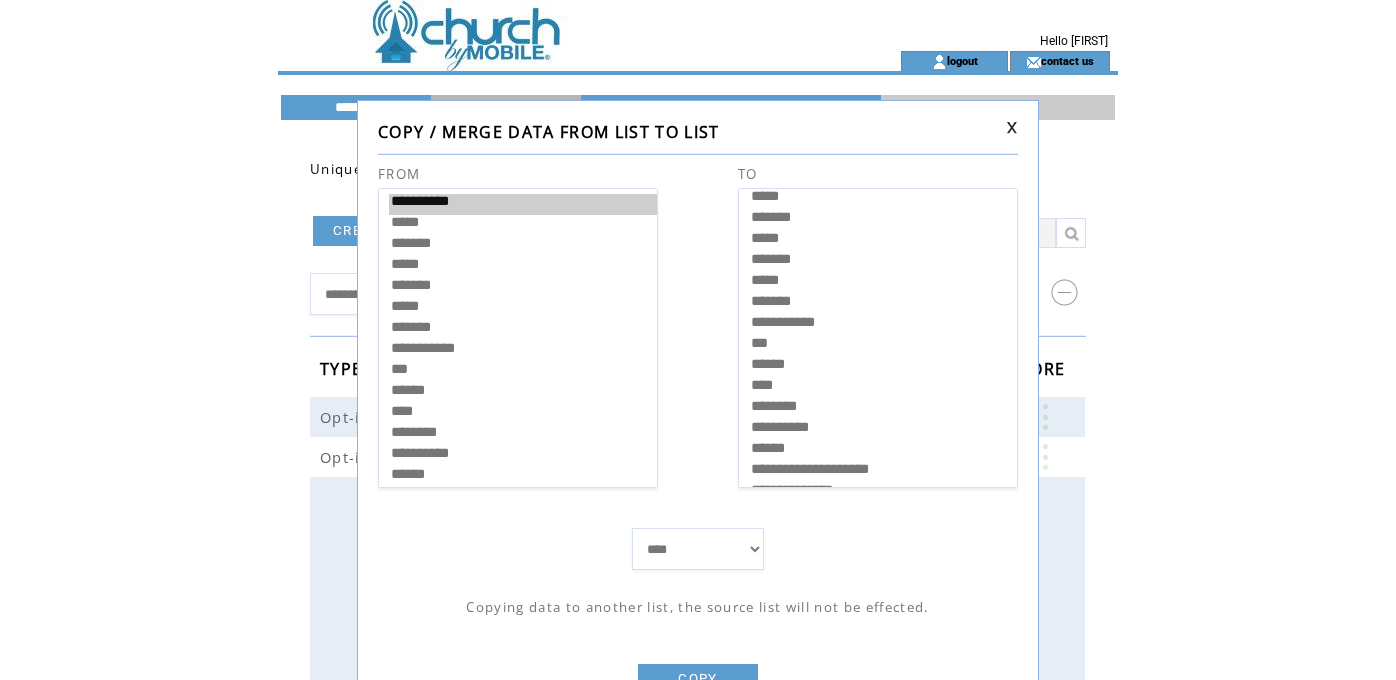 scroll, scrollTop: 32, scrollLeft: 0, axis: vertical 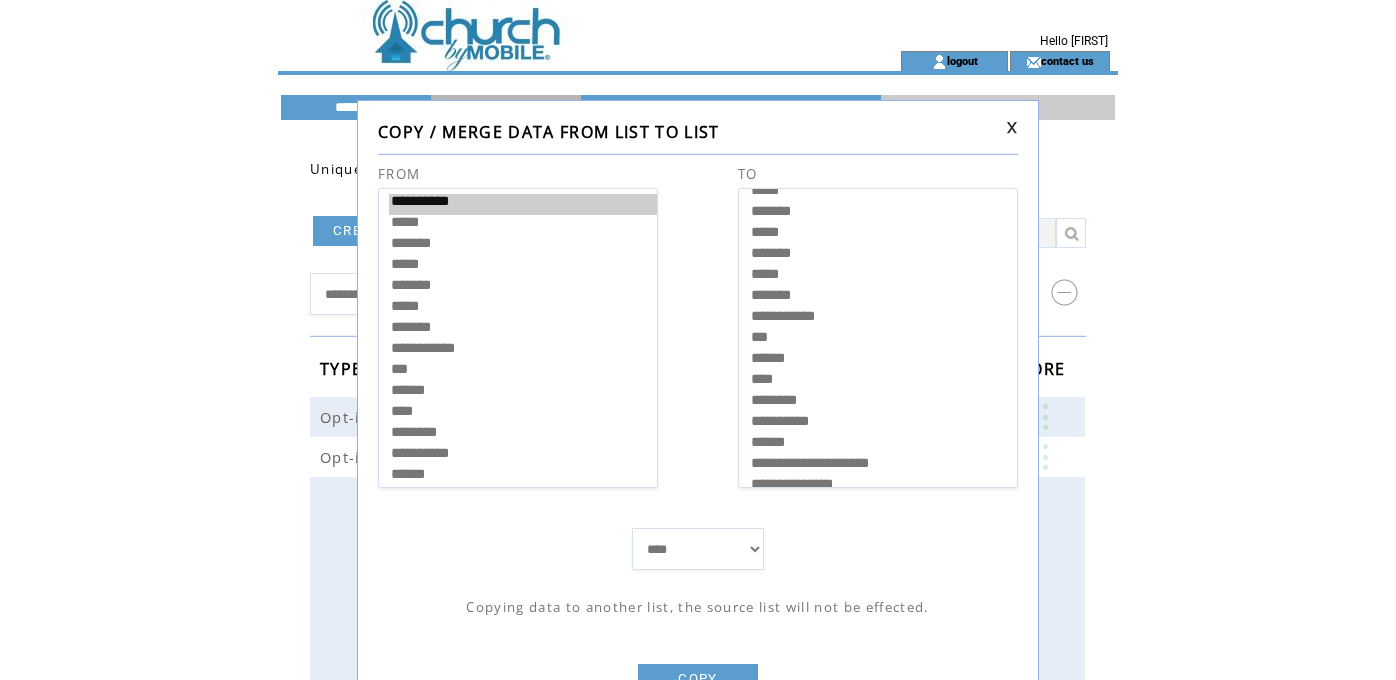 select on "****" 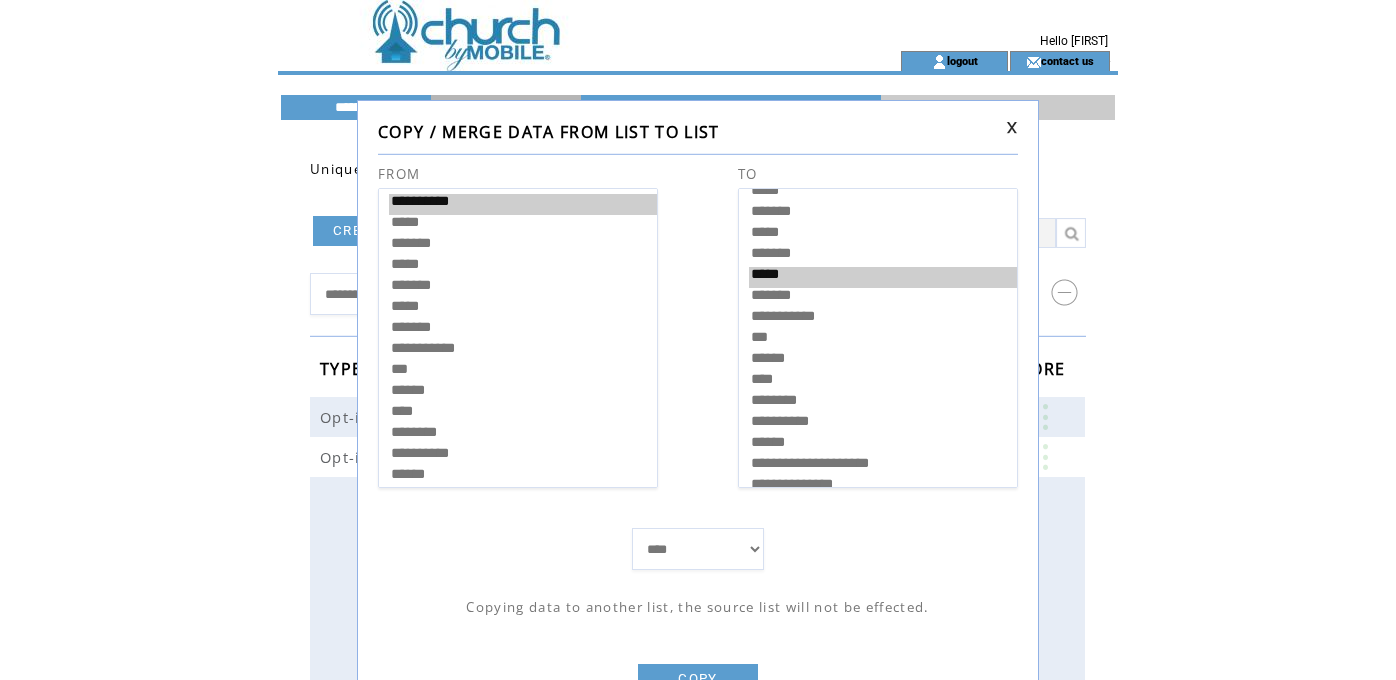 click on "*****" at bounding box center (883, 277) 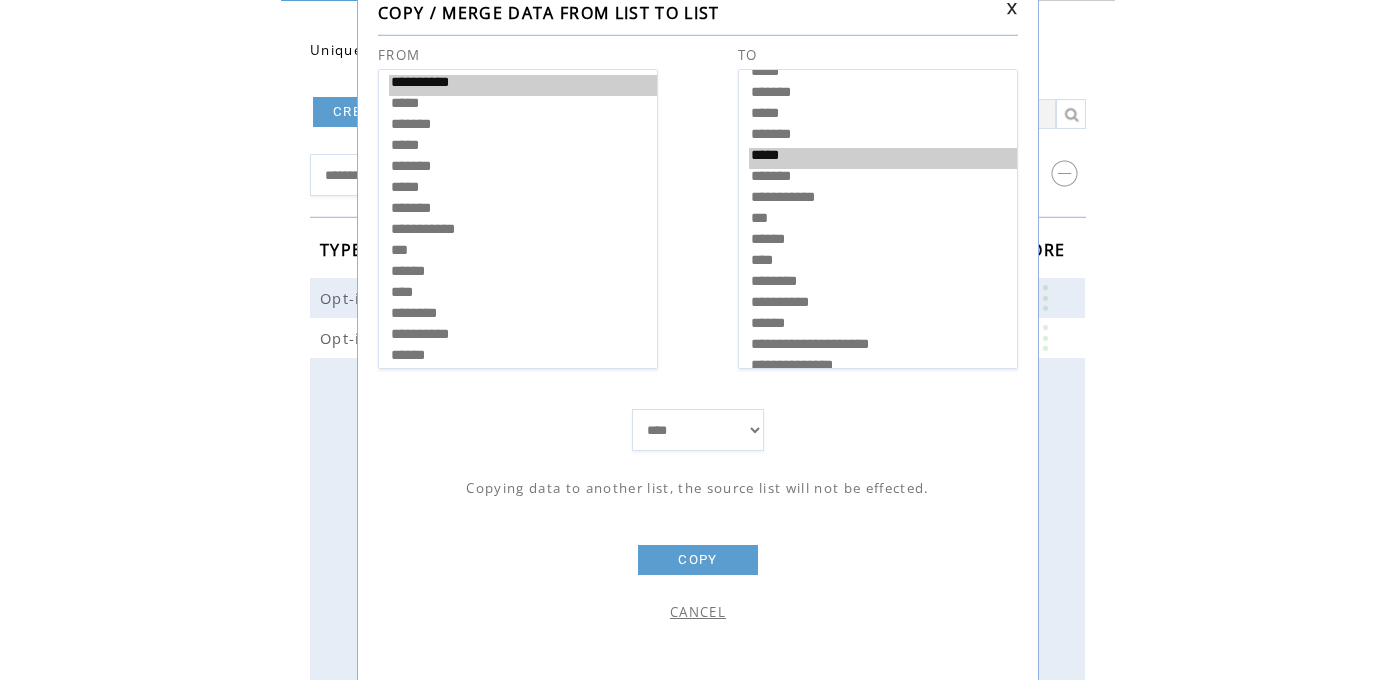 scroll, scrollTop: 129, scrollLeft: 0, axis: vertical 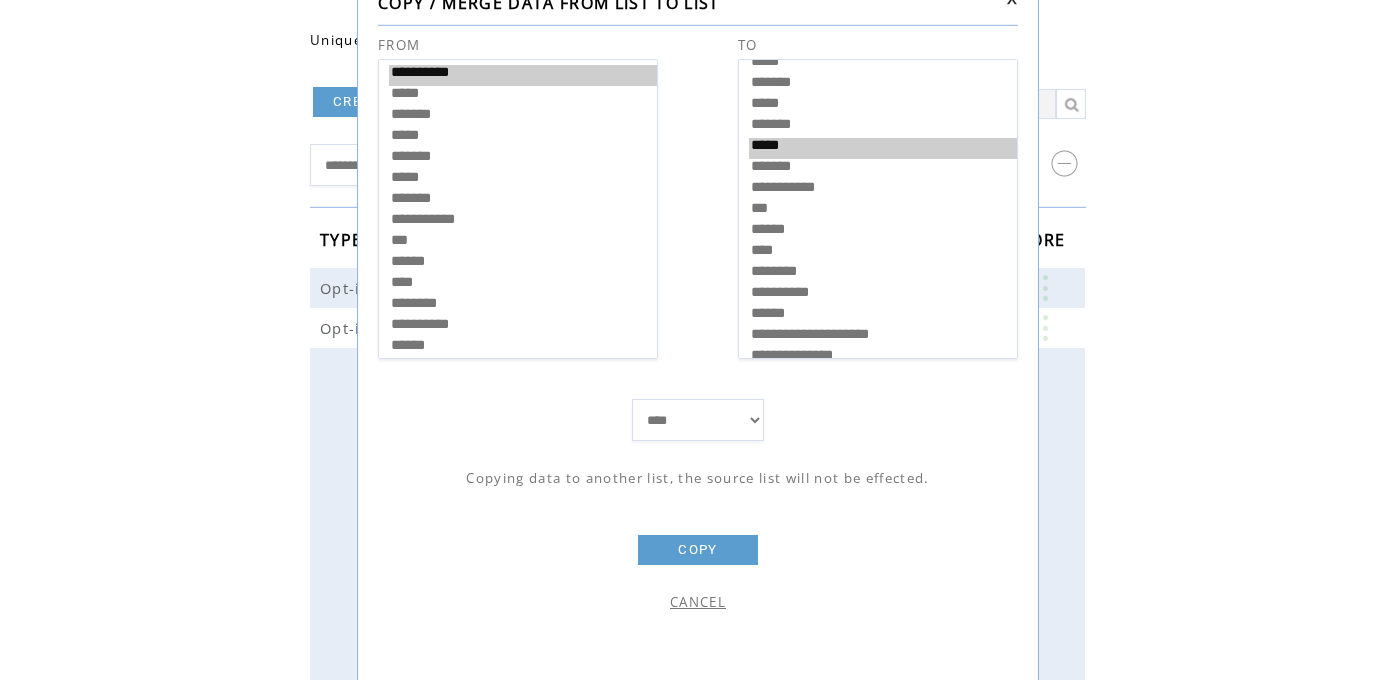 click on "**** *****" at bounding box center (698, 420) 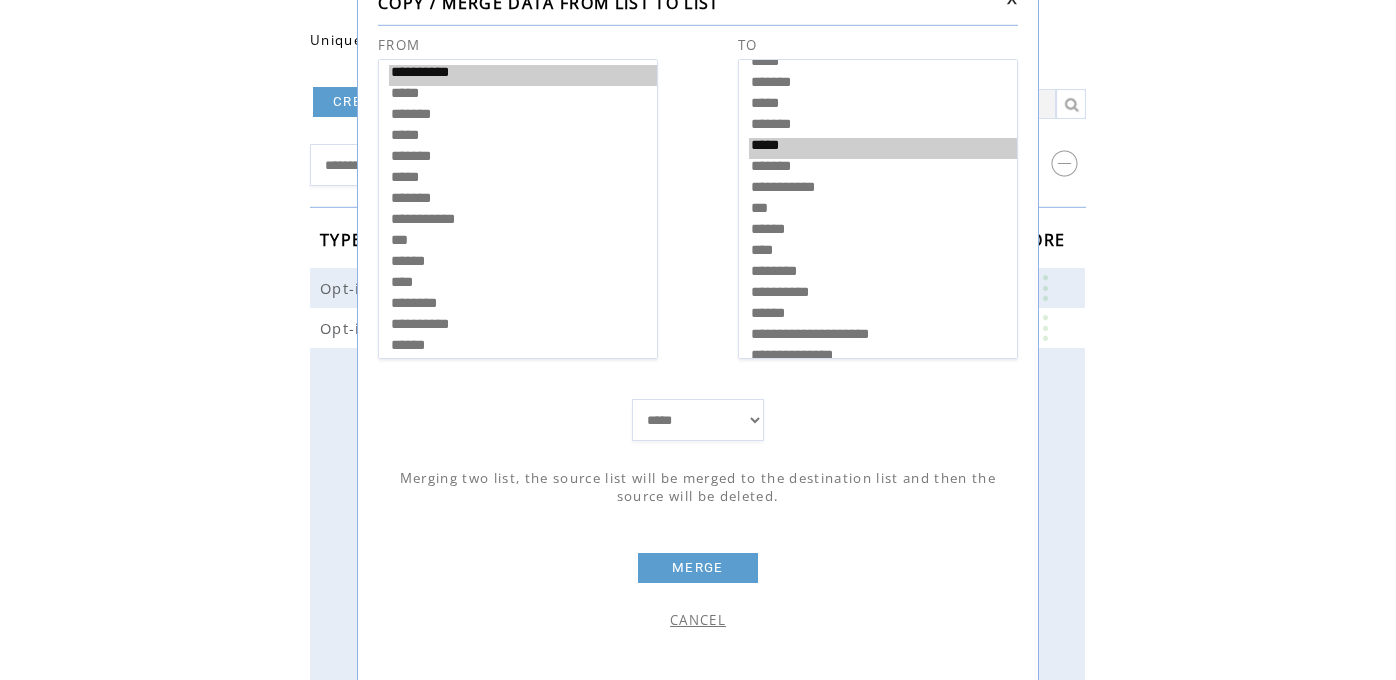 click on "MERGE" at bounding box center [698, 568] 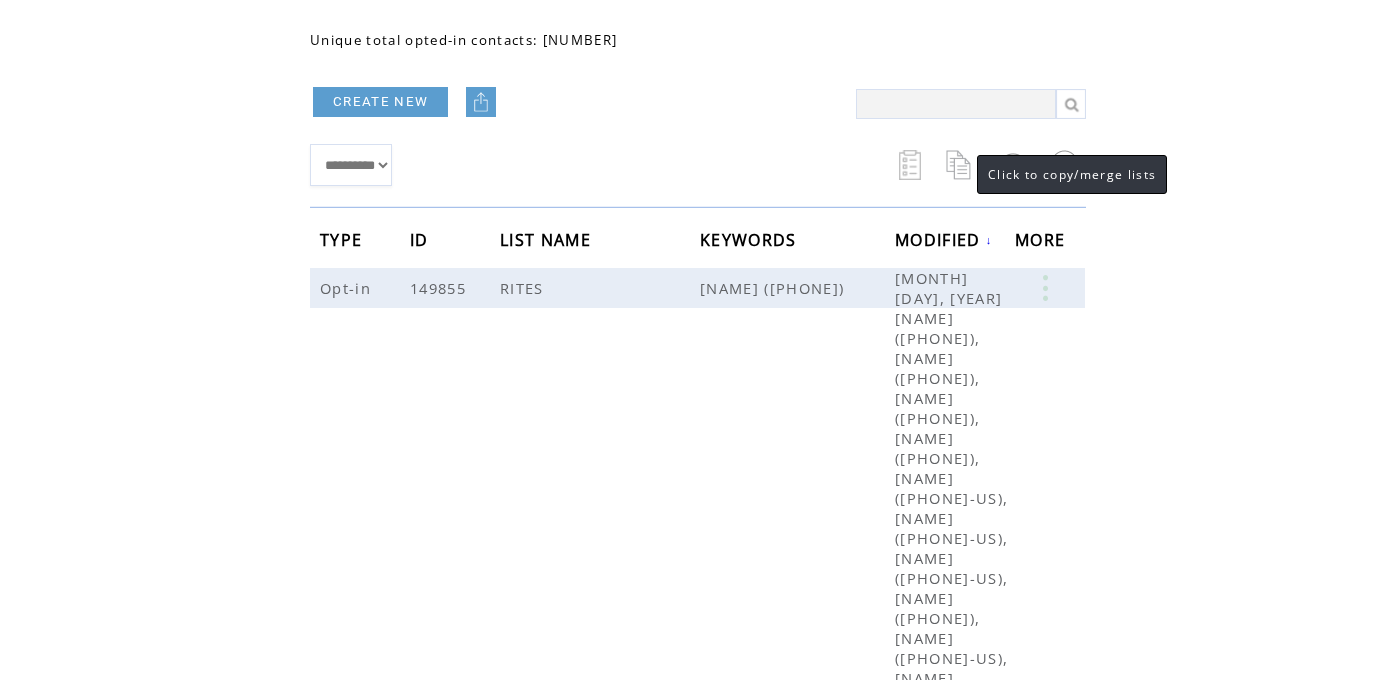 click at bounding box center (961, 165) 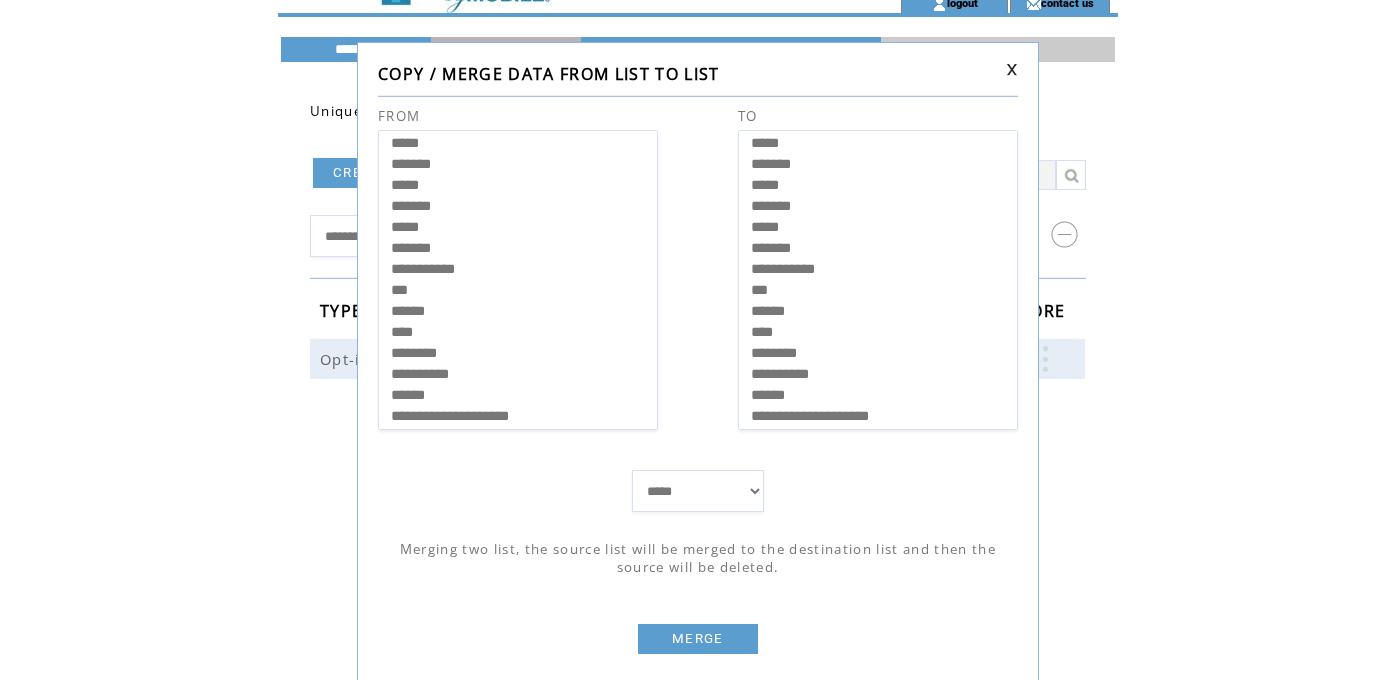 scroll, scrollTop: 61, scrollLeft: 0, axis: vertical 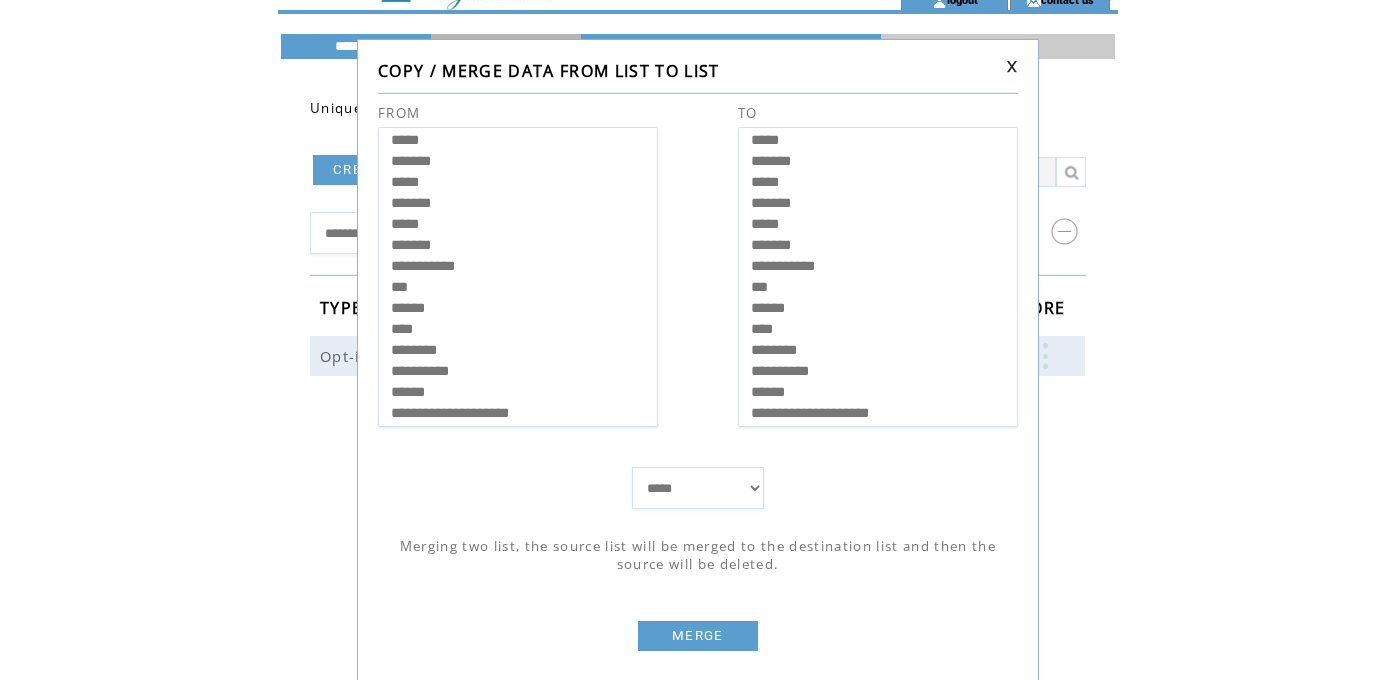 click on "*******" at bounding box center (523, 206) 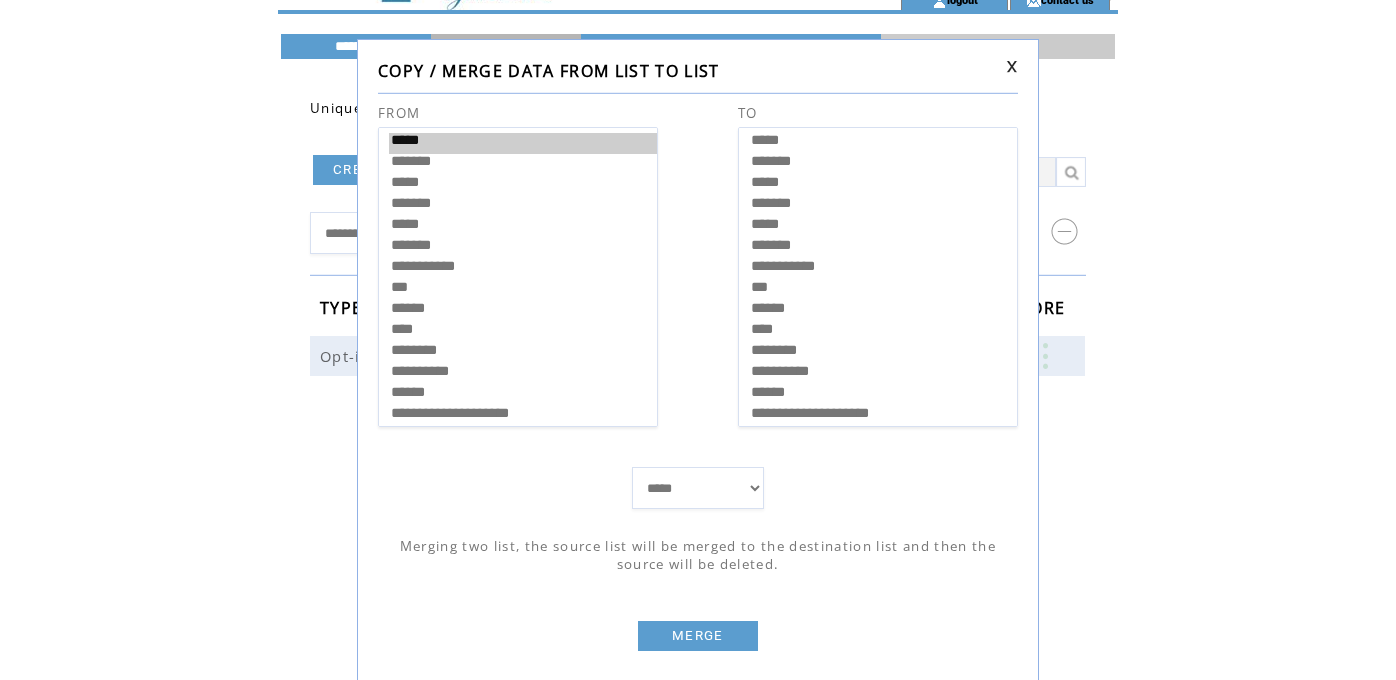 select on "******" 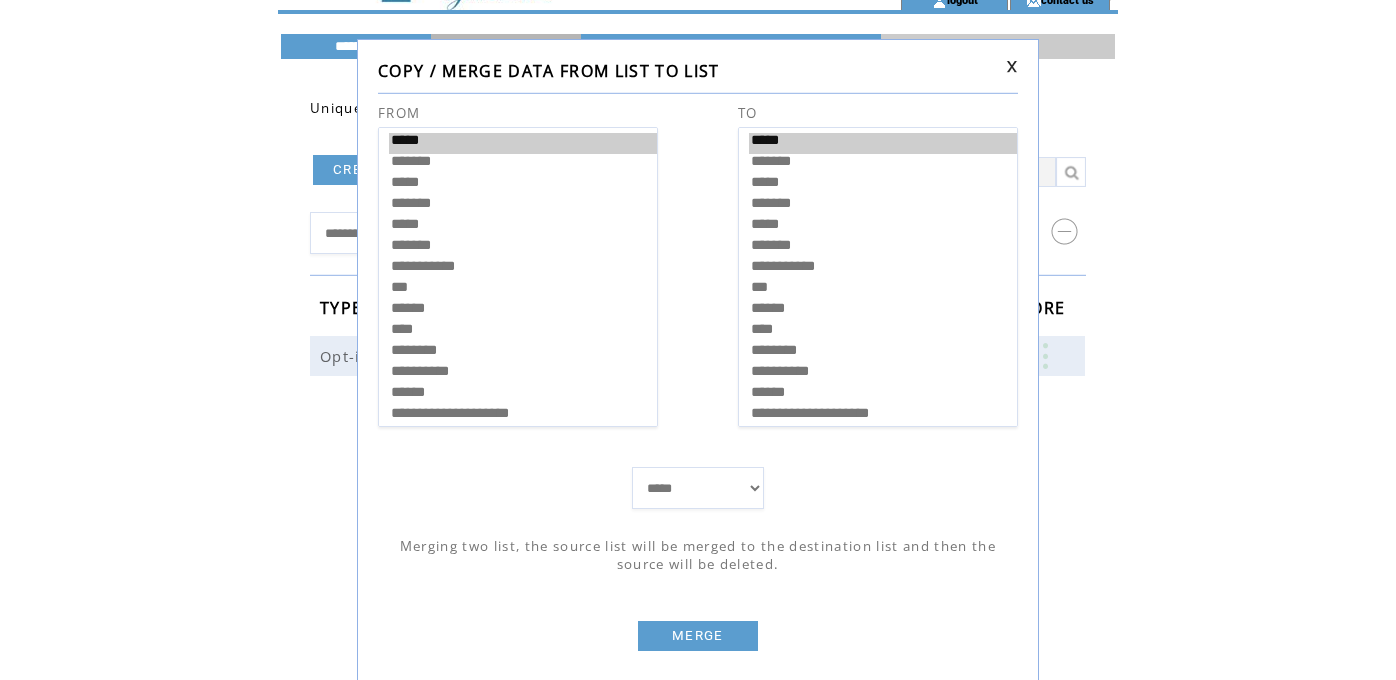 click on "*******" at bounding box center (883, 206) 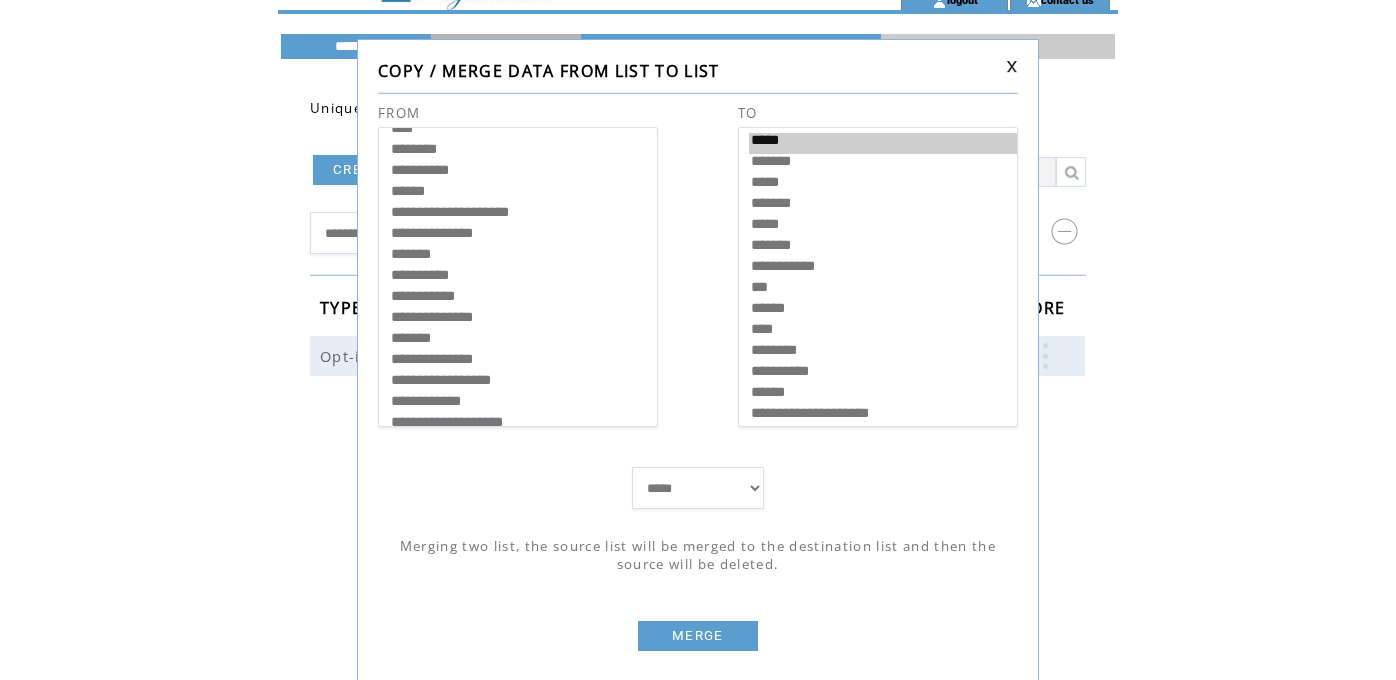 scroll, scrollTop: 210, scrollLeft: 0, axis: vertical 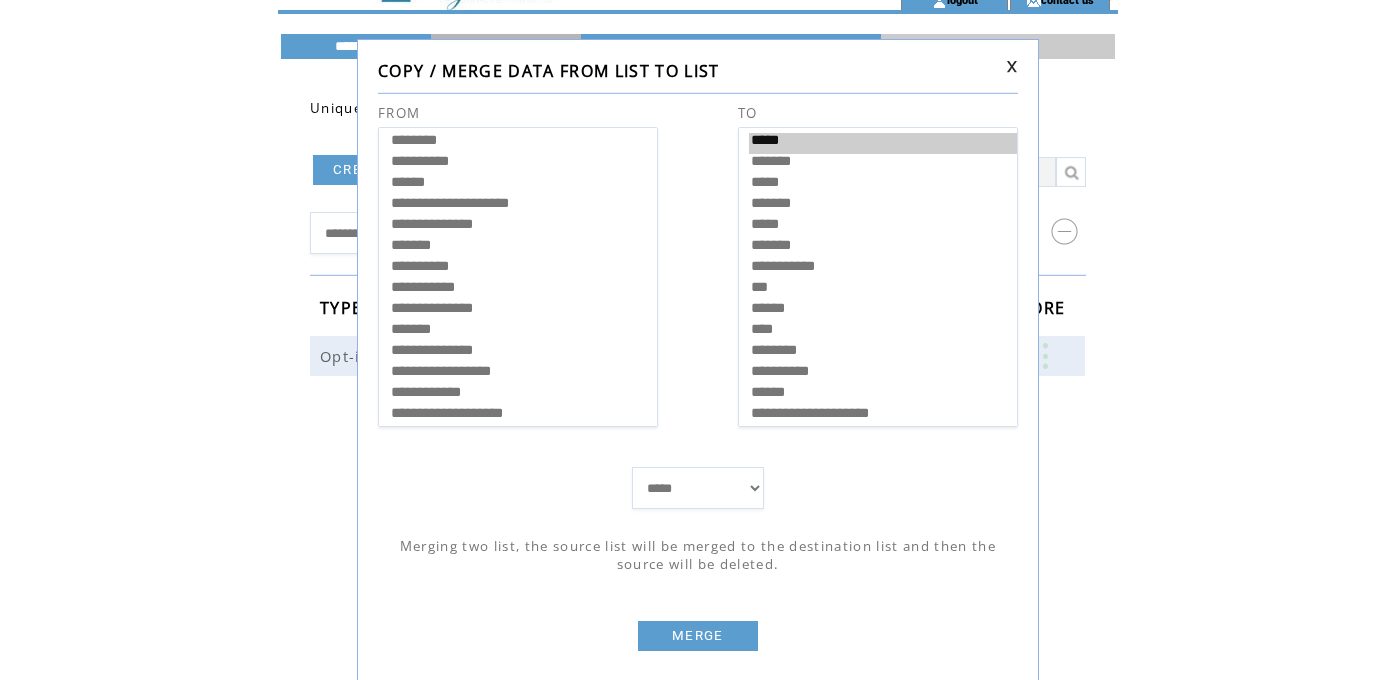 click on "******" at bounding box center [523, 185] 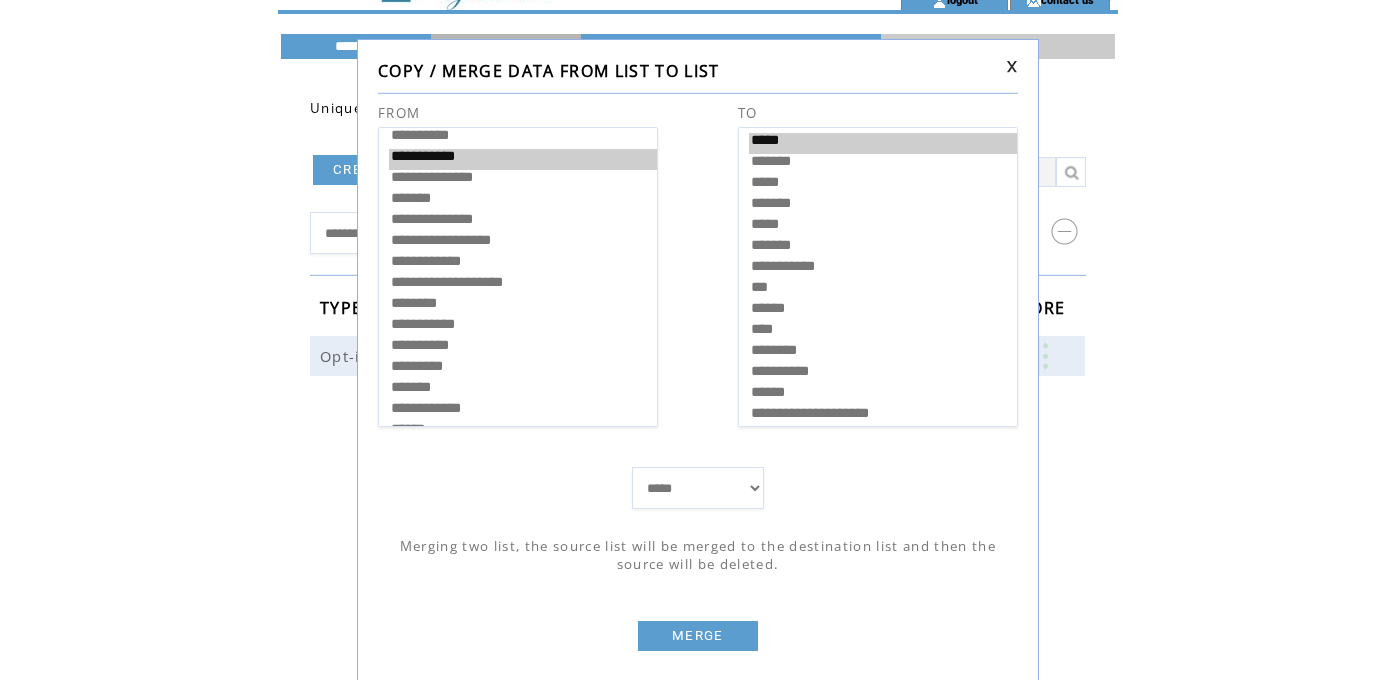 scroll, scrollTop: 344, scrollLeft: 0, axis: vertical 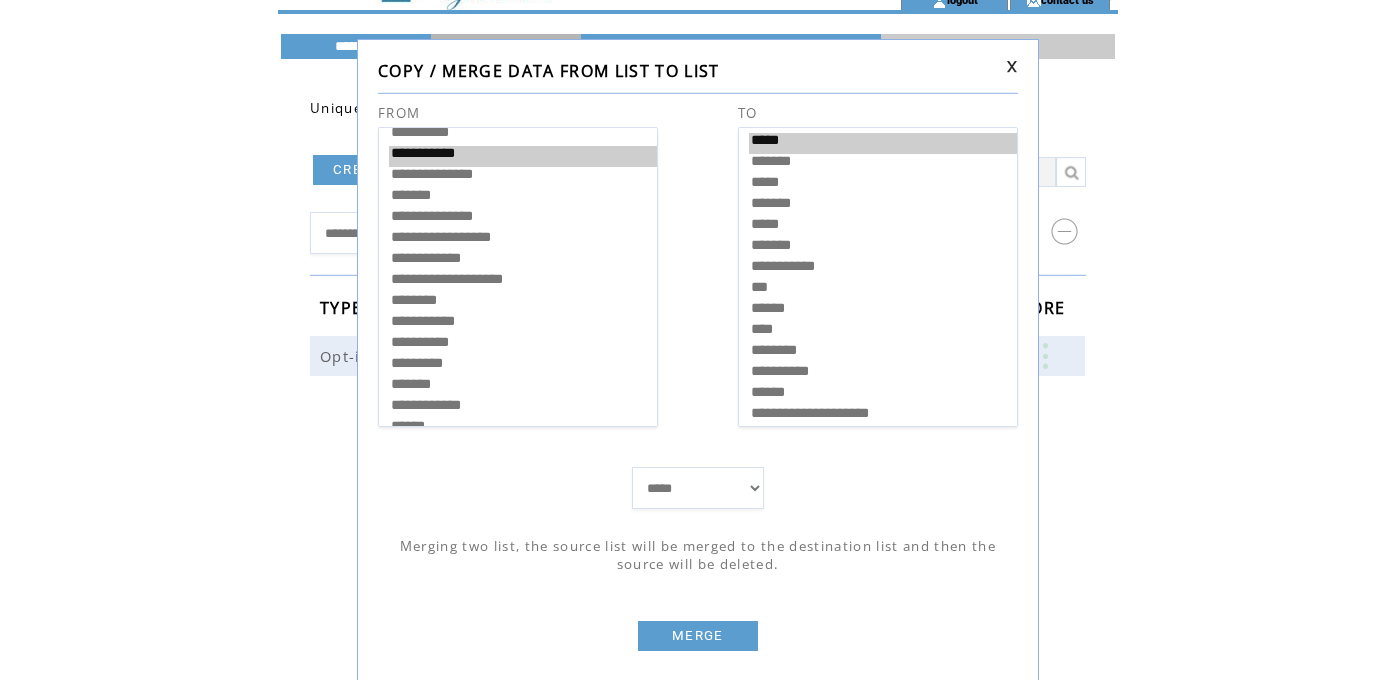 click on "**********" at bounding box center [523, 219] 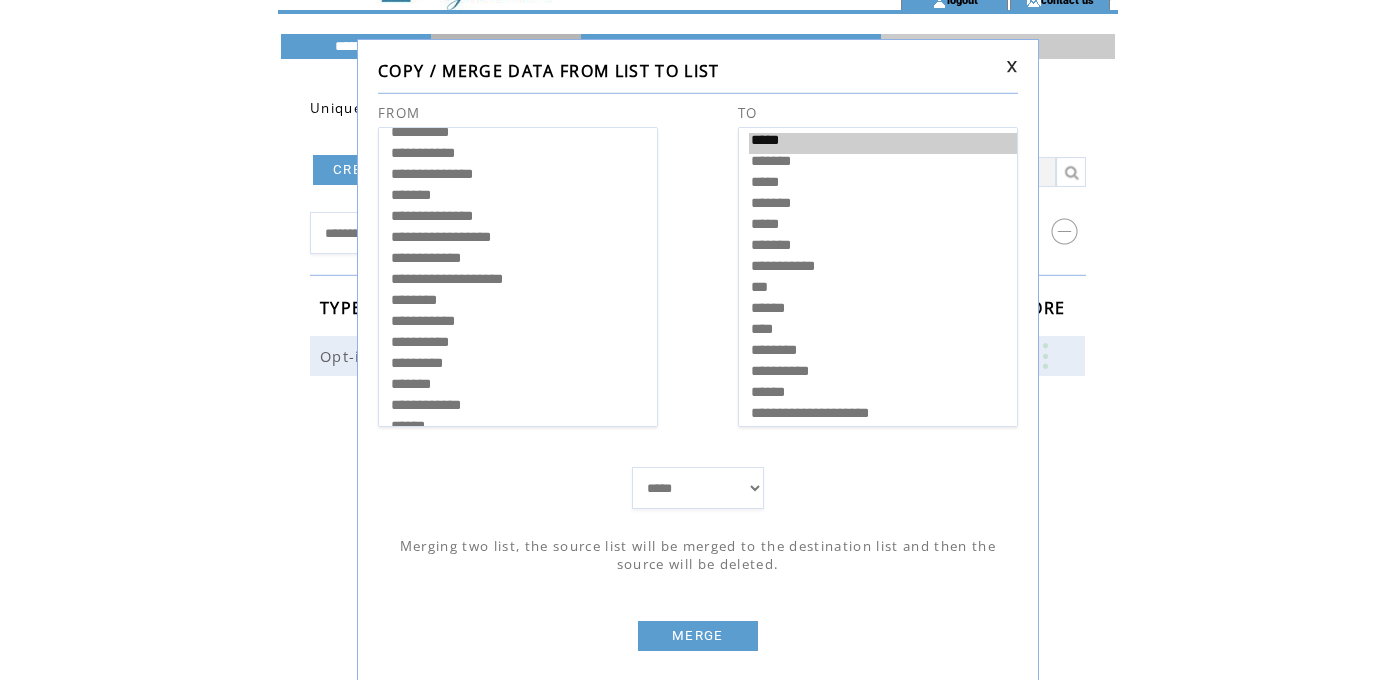 click on "**********" at bounding box center (523, 240) 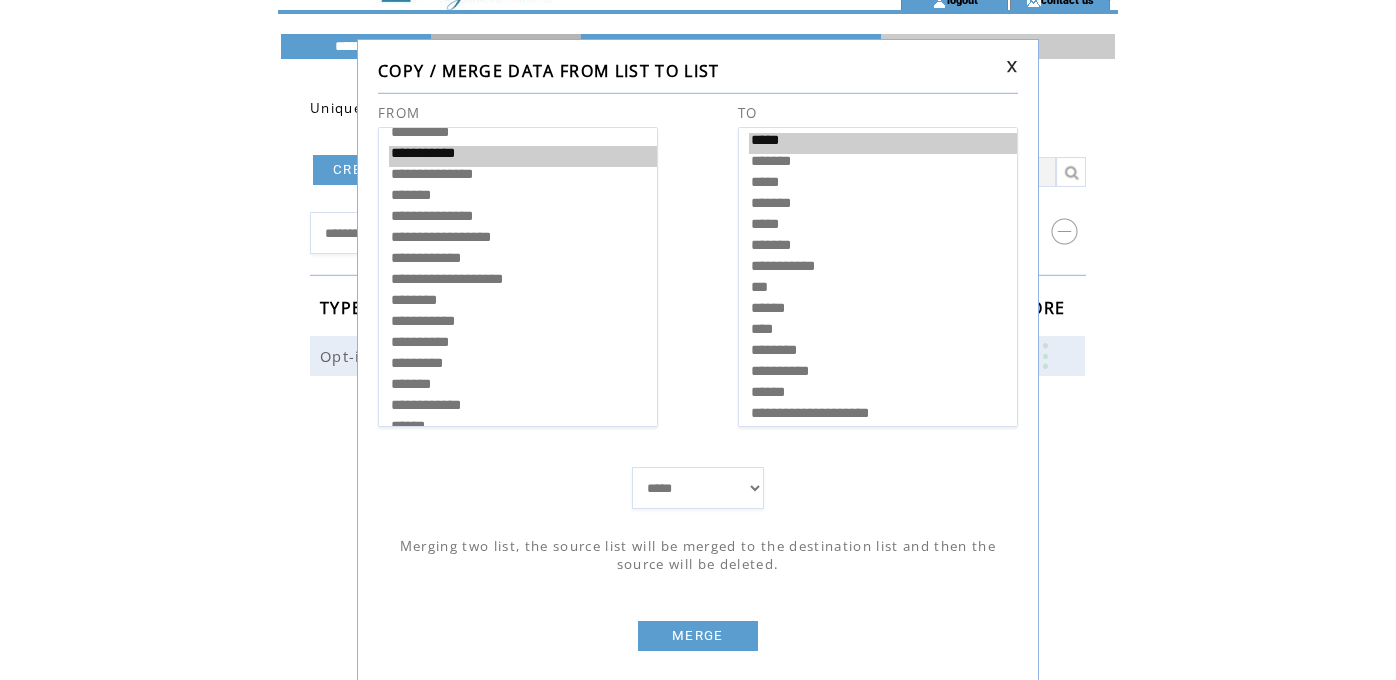 click on "**********" at bounding box center (523, 261) 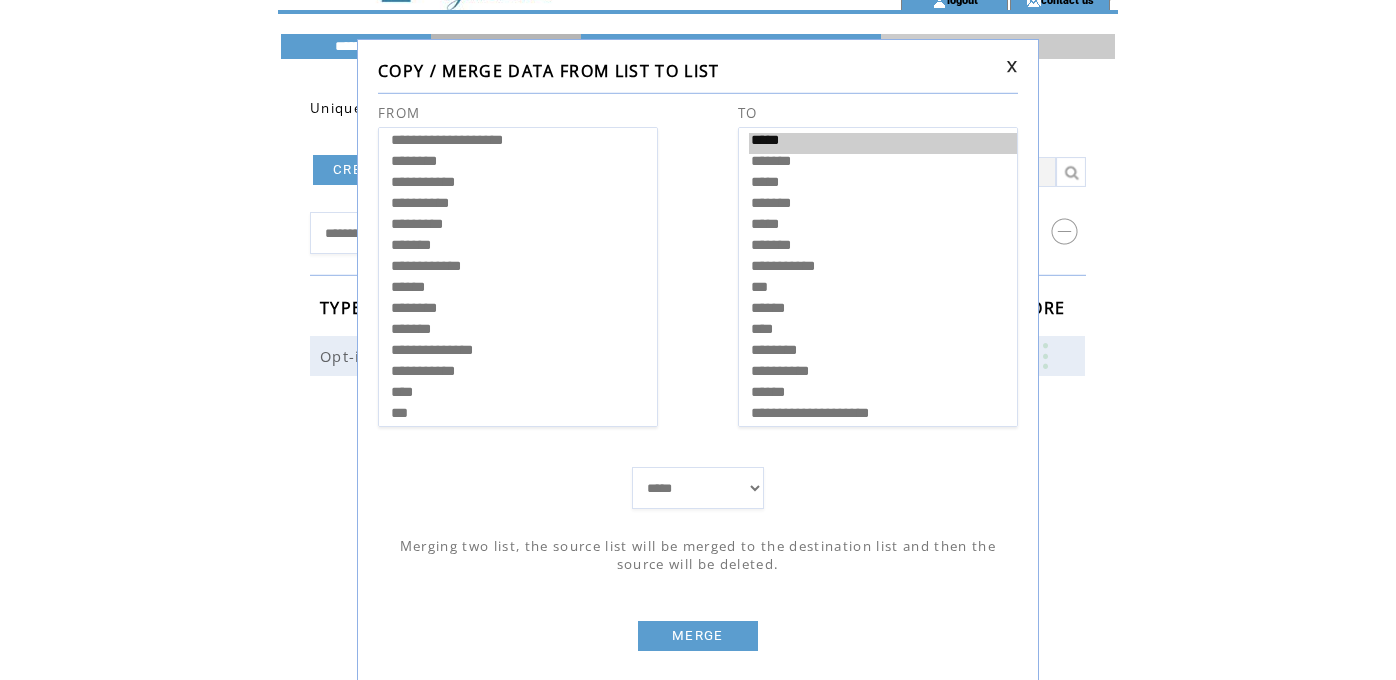 scroll, scrollTop: 484, scrollLeft: 0, axis: vertical 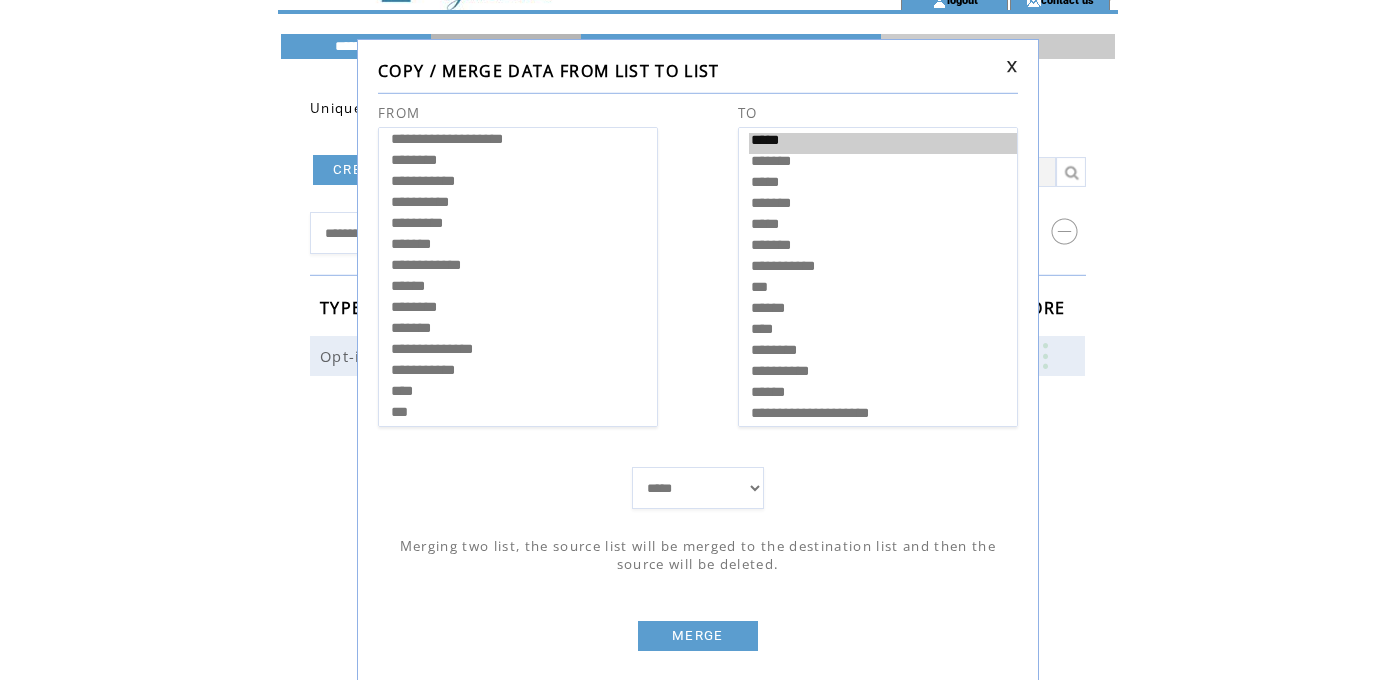 click on "**********" at bounding box center [523, 205] 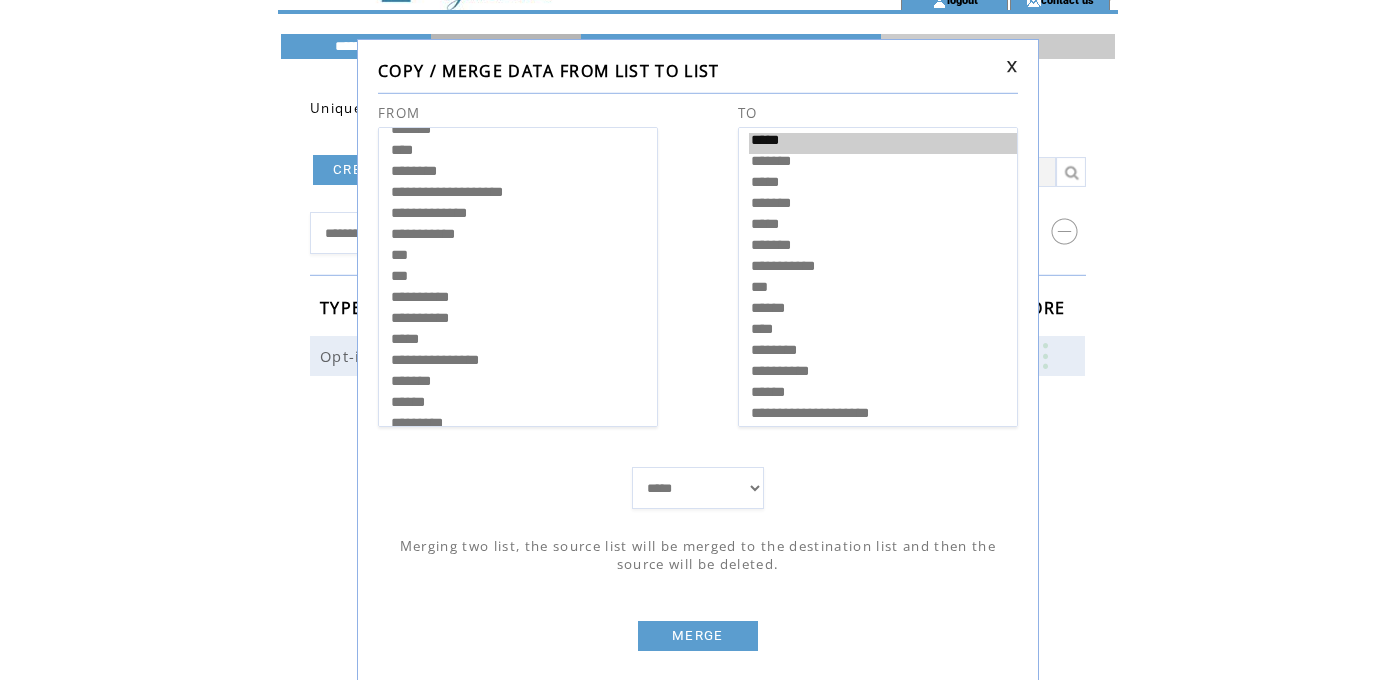 scroll, scrollTop: 1151, scrollLeft: 0, axis: vertical 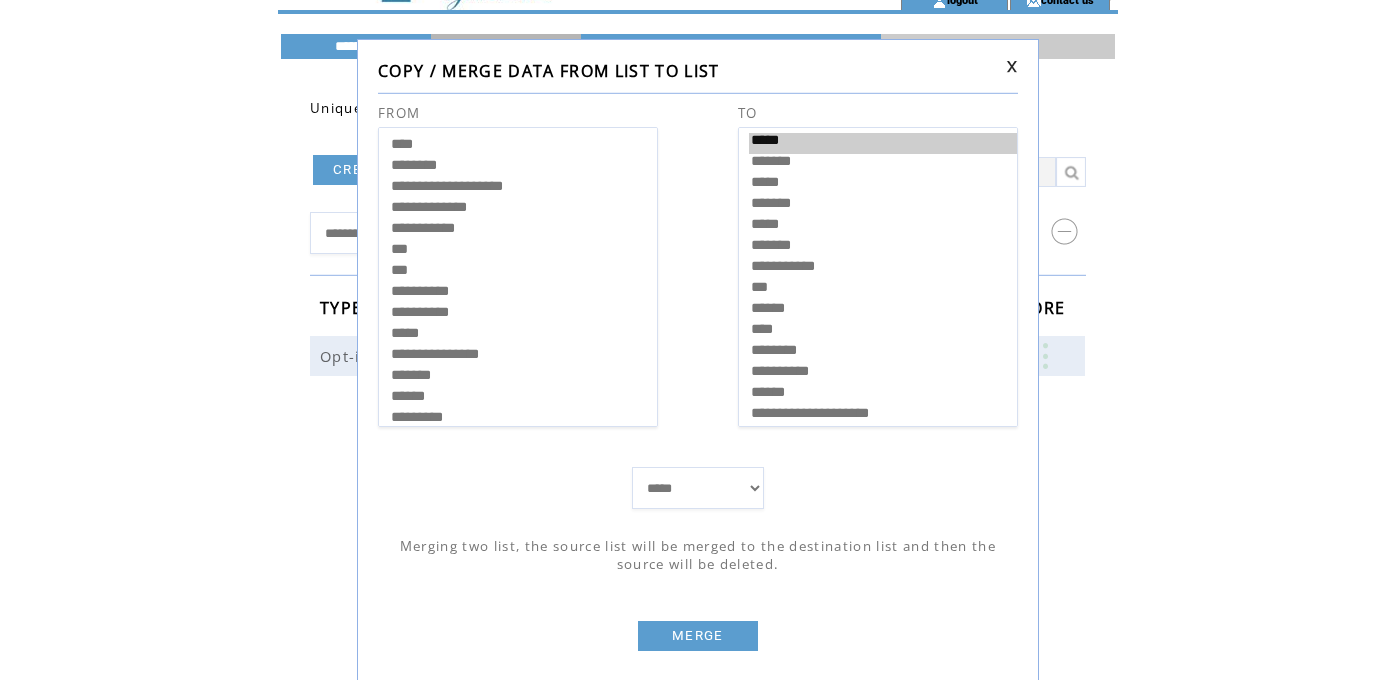 click on "***" at bounding box center (523, 273) 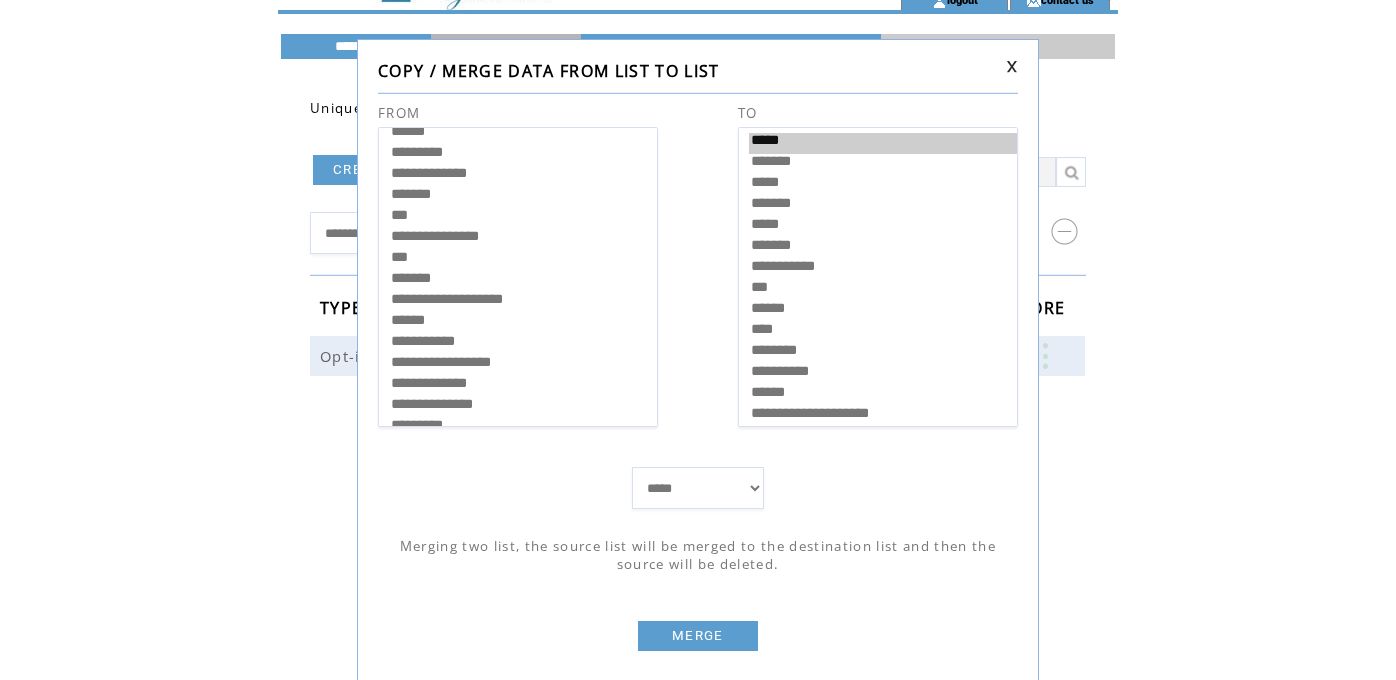 scroll, scrollTop: 1209, scrollLeft: 0, axis: vertical 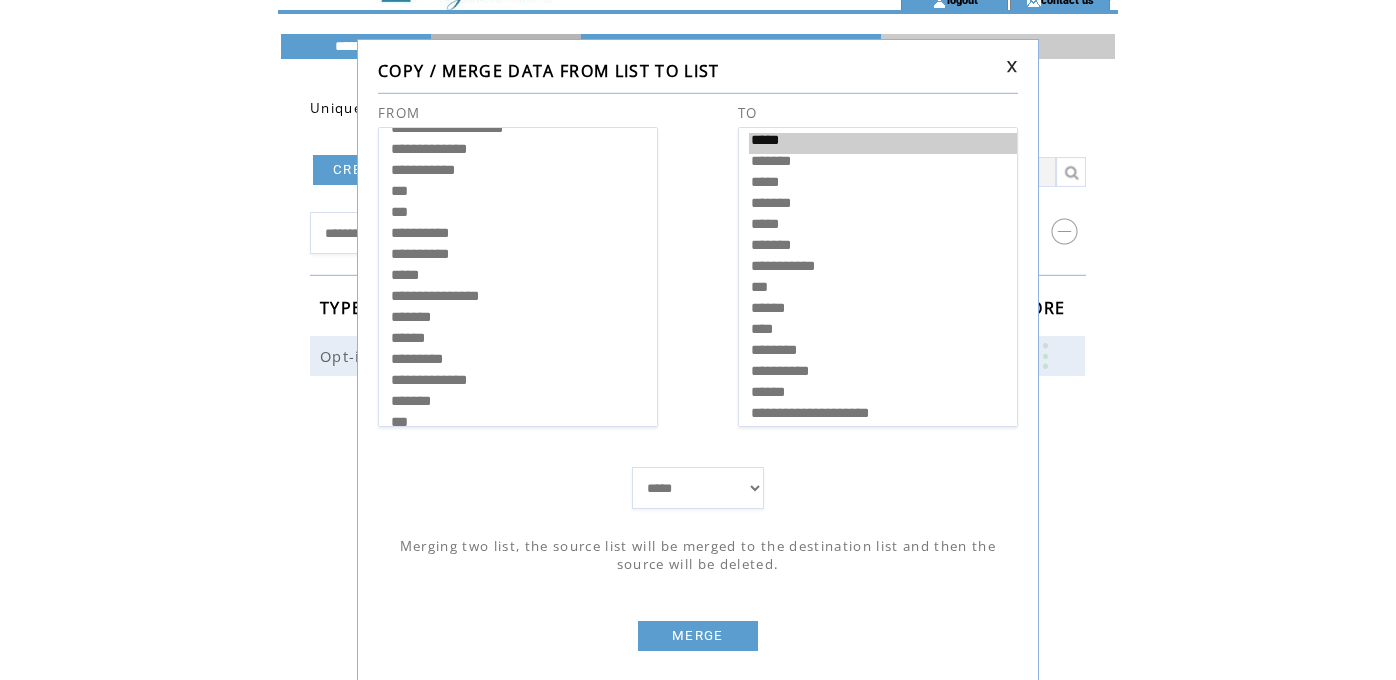 select on "******" 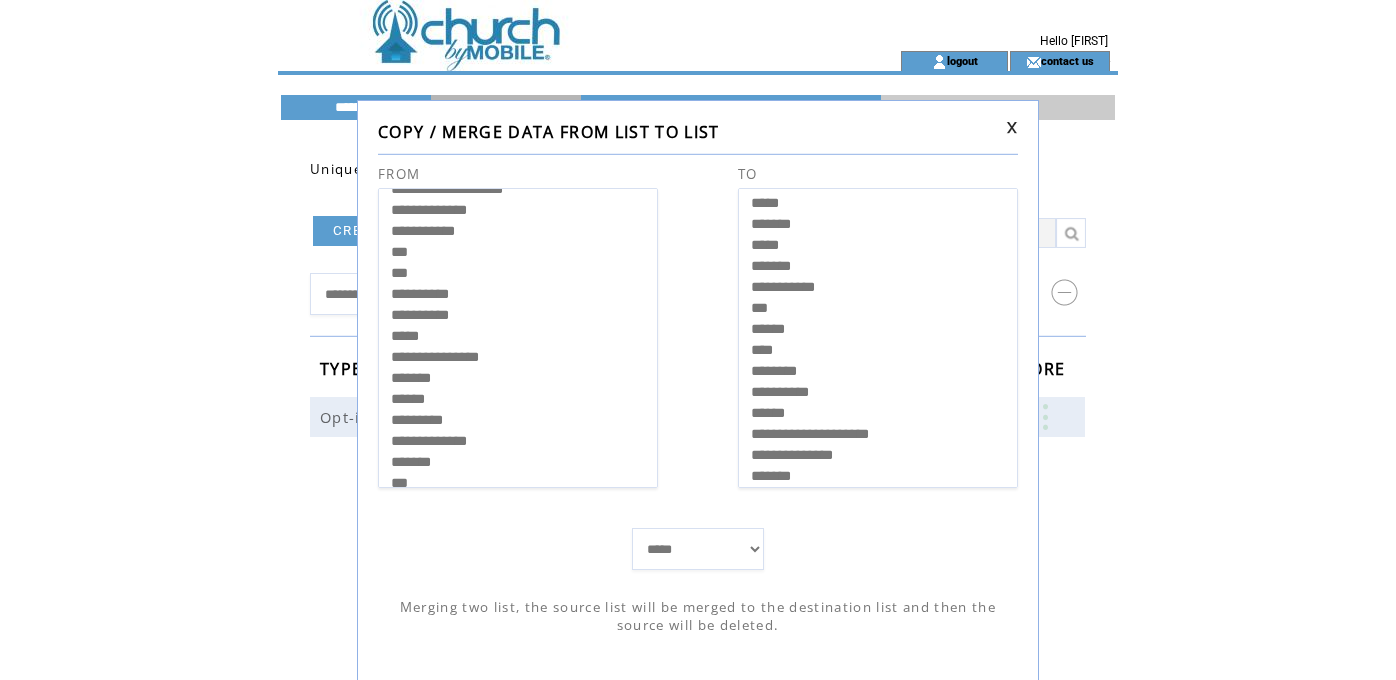 scroll, scrollTop: 41, scrollLeft: 0, axis: vertical 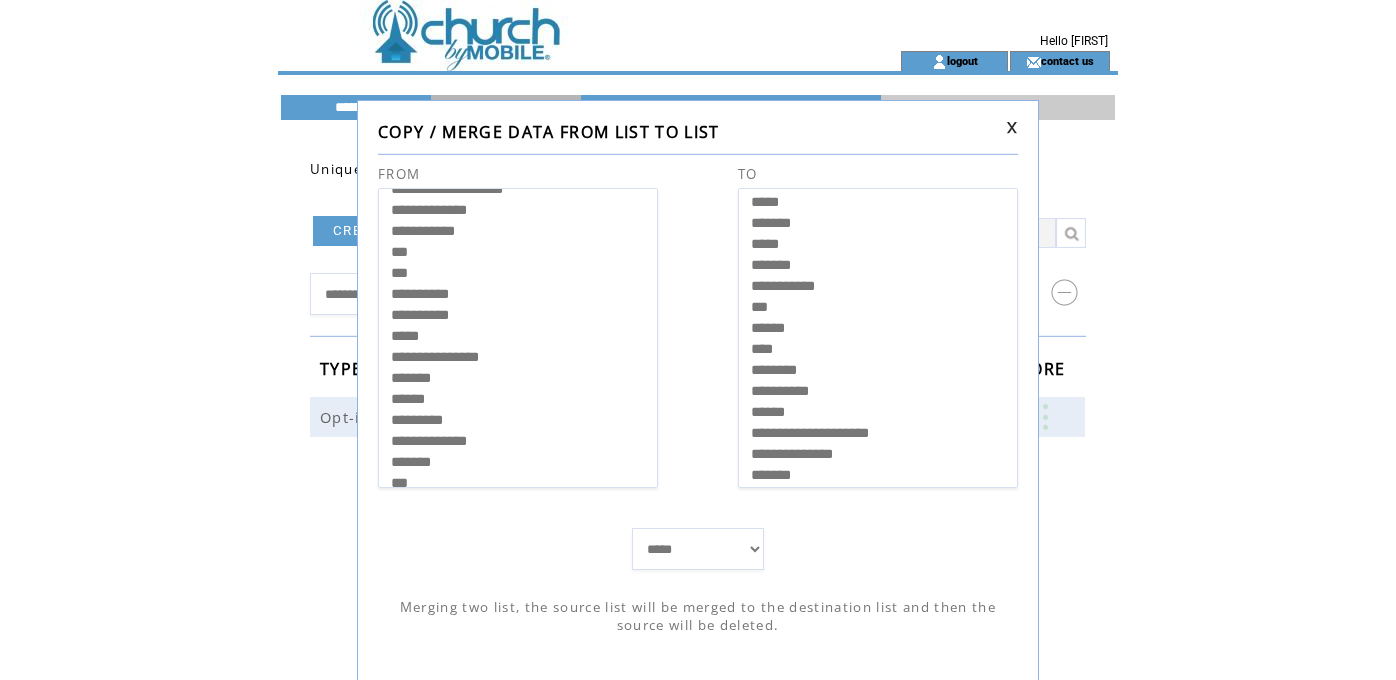 select on "****" 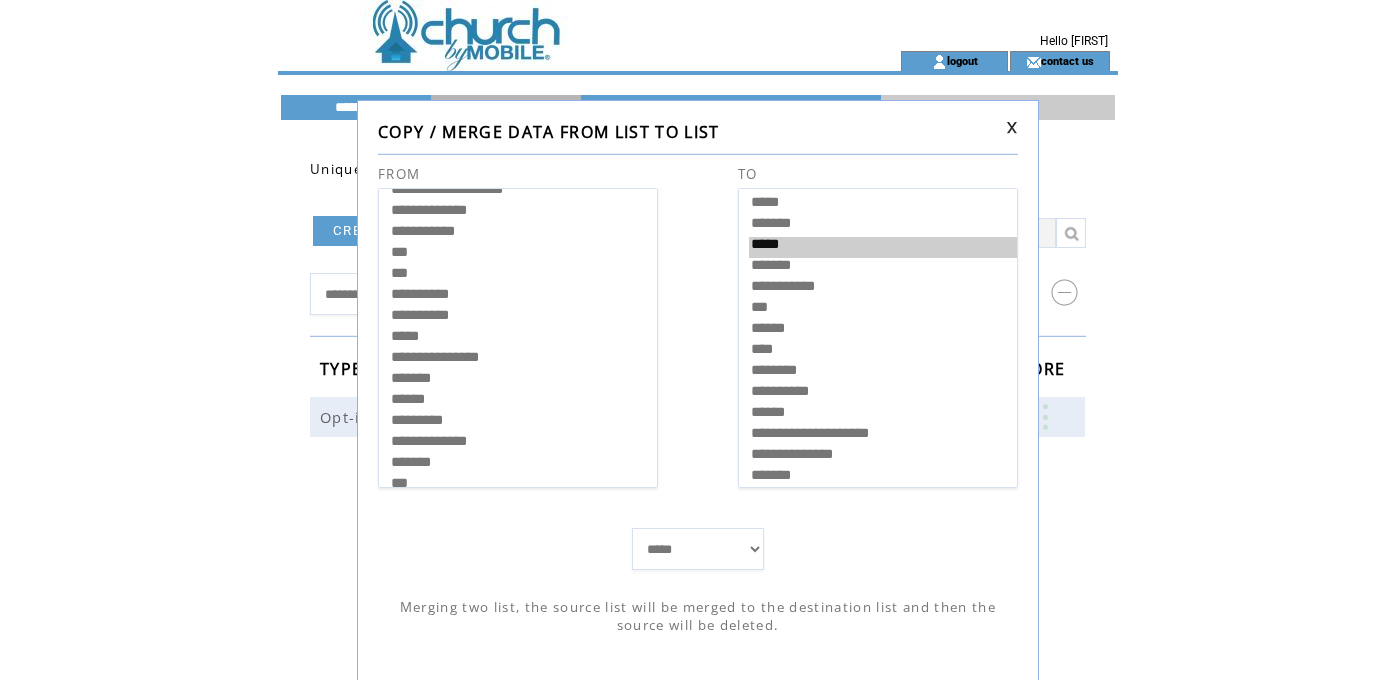 click on "*******" at bounding box center (883, 268) 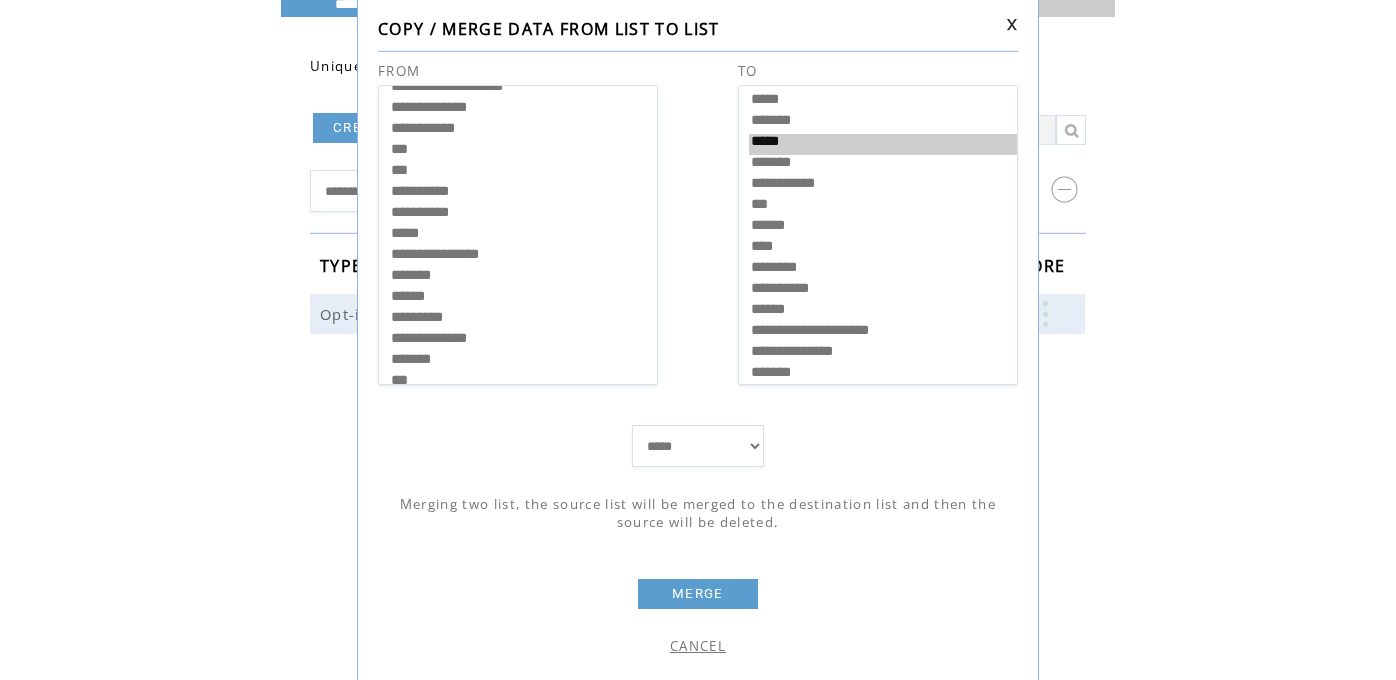 scroll, scrollTop: 123, scrollLeft: 0, axis: vertical 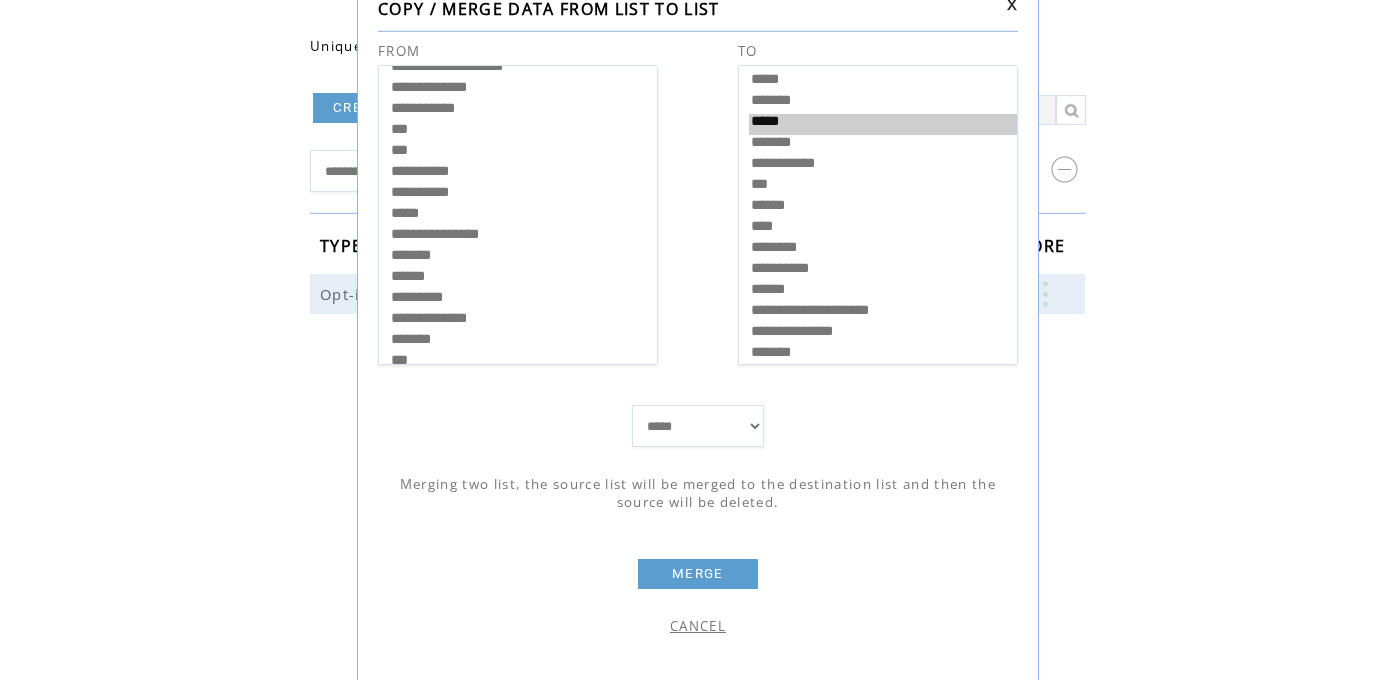click on "MERGE" at bounding box center [698, 574] 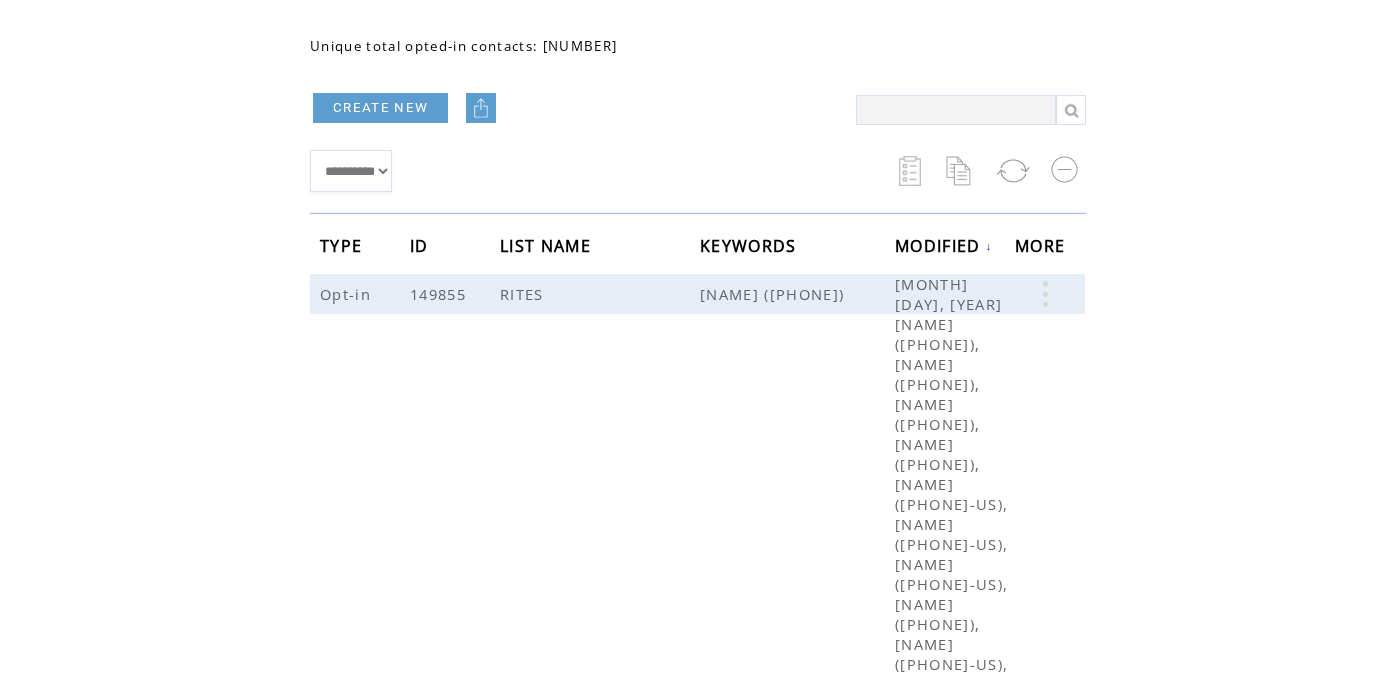 click at bounding box center (956, 110) 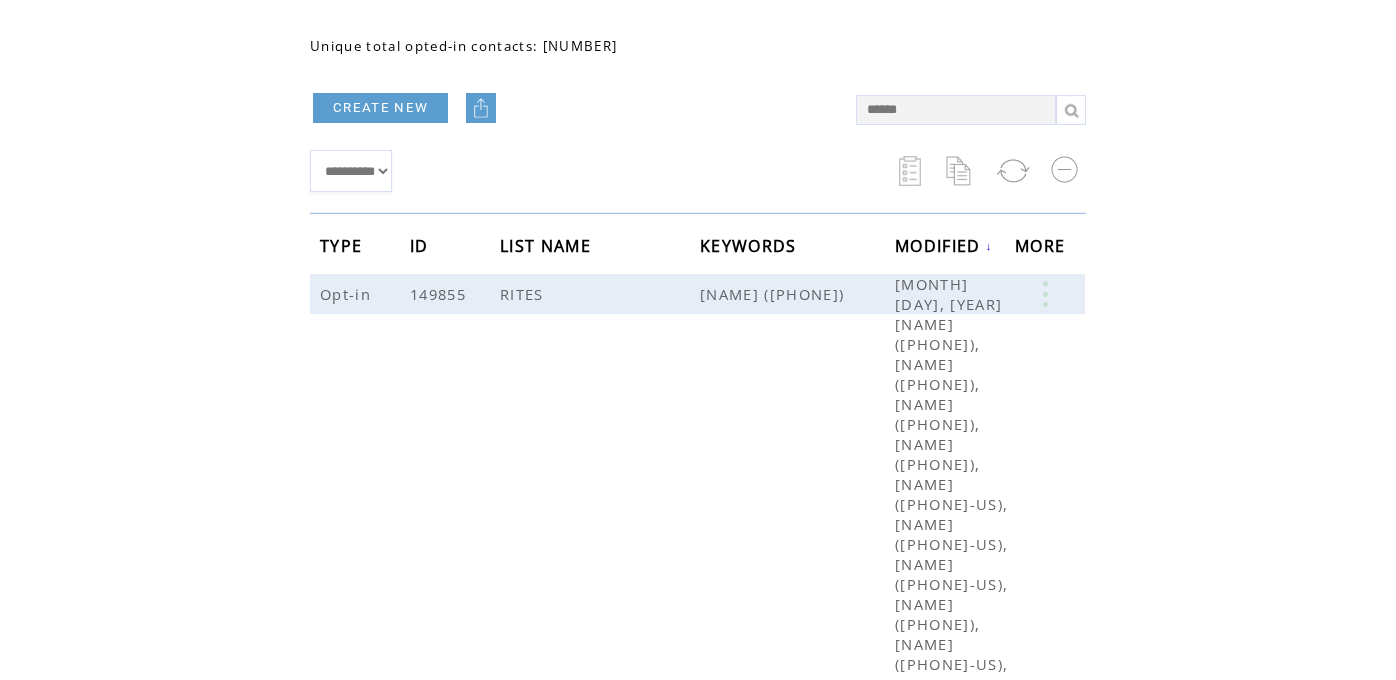 type on "*******" 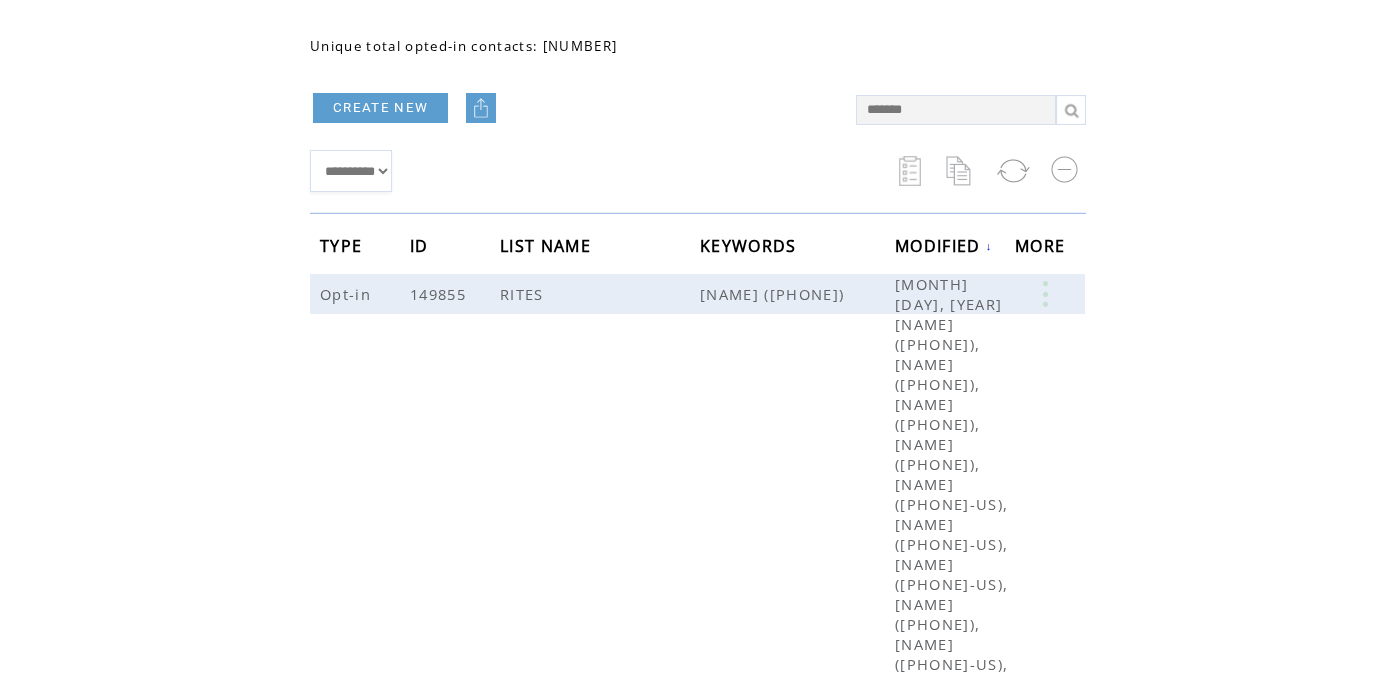 scroll, scrollTop: 69, scrollLeft: 0, axis: vertical 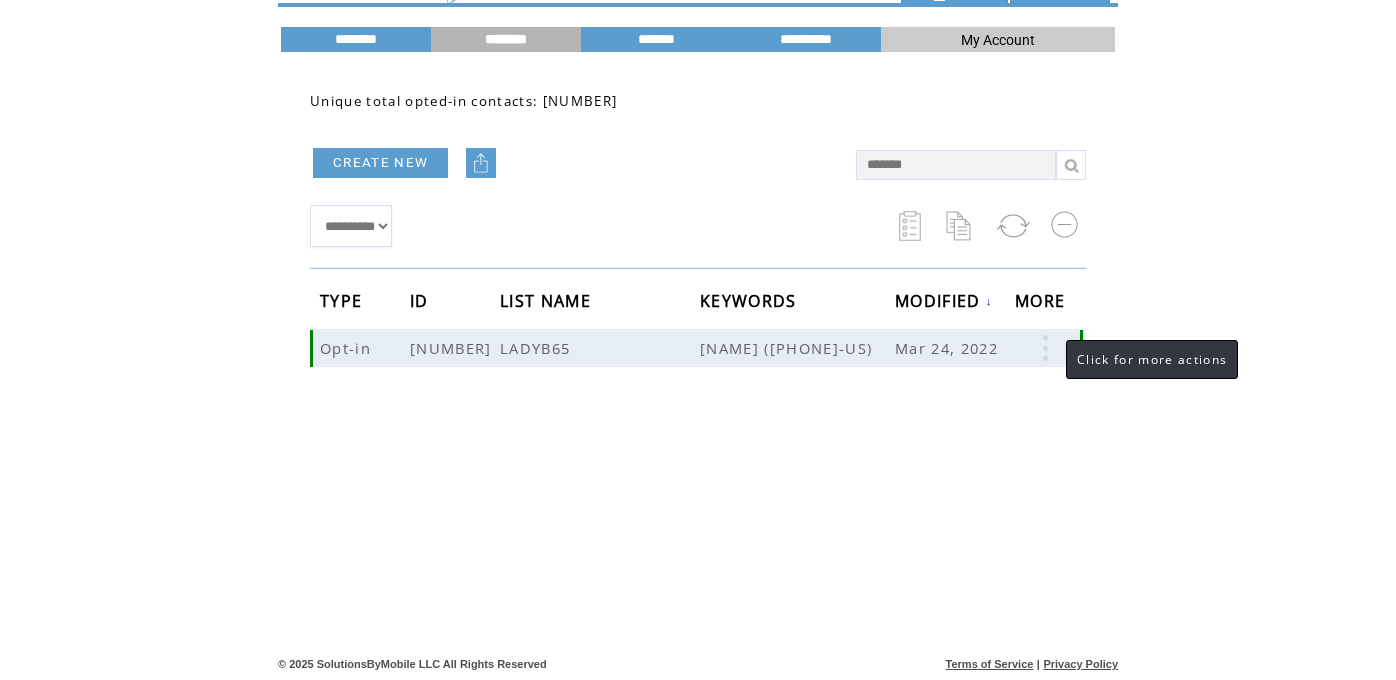 click at bounding box center [1045, 348] 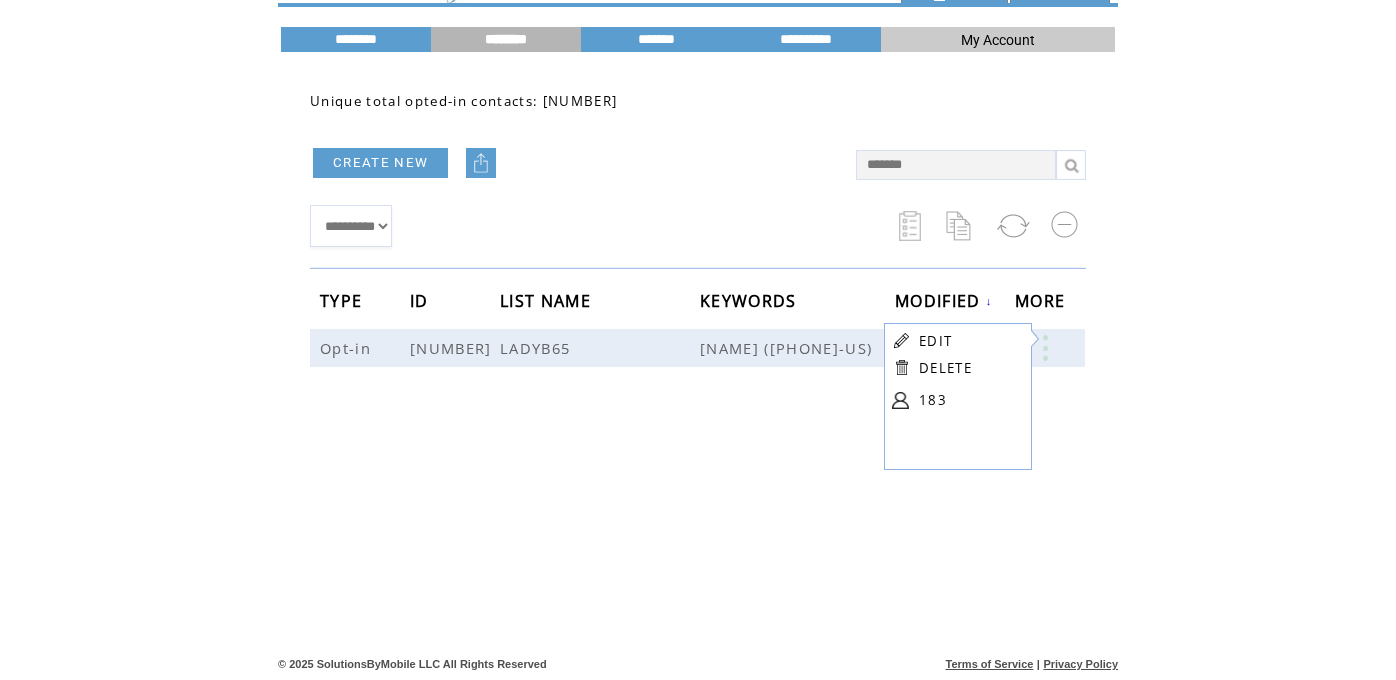 click on "**********" 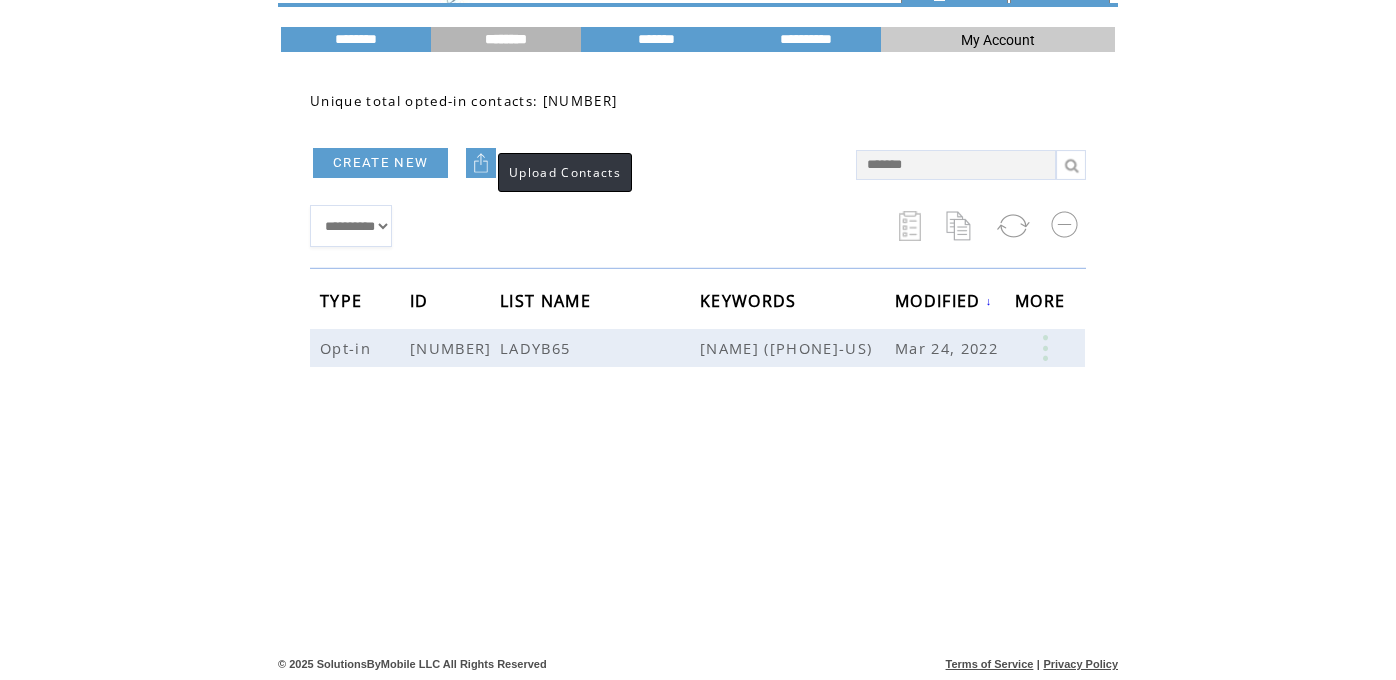 click at bounding box center (481, 163) 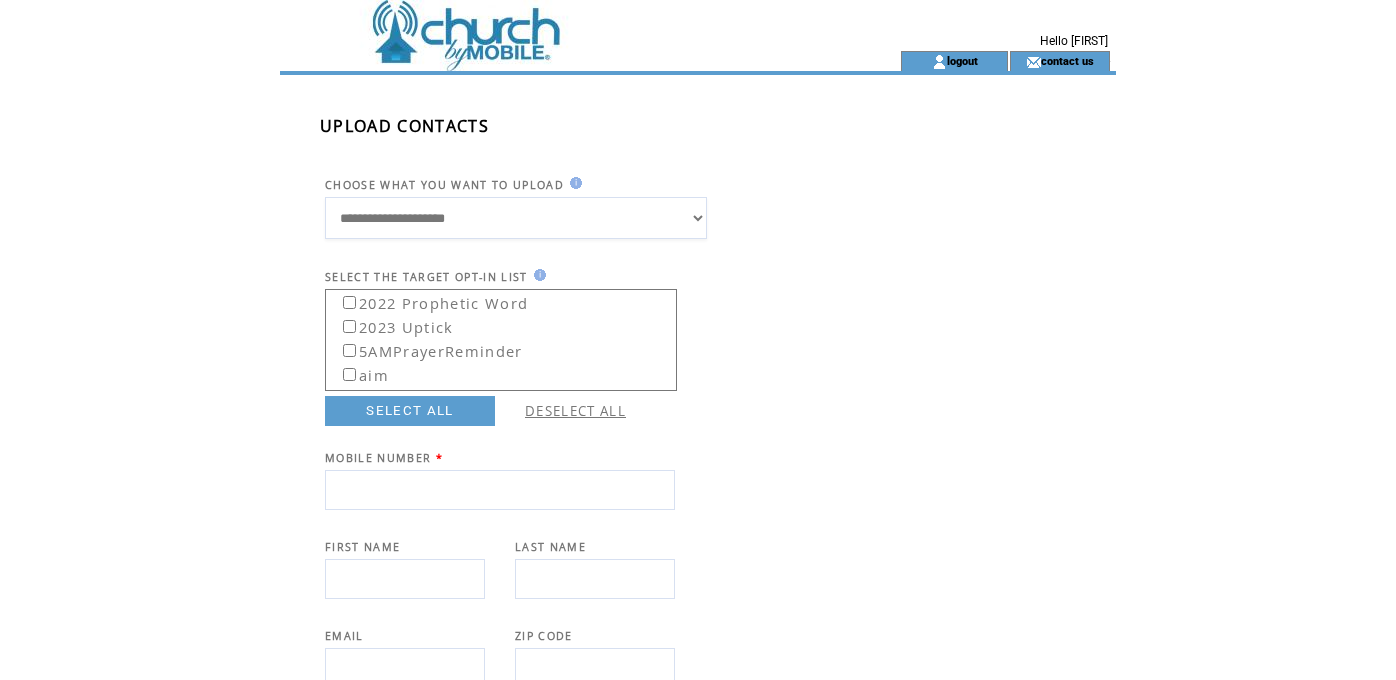 scroll, scrollTop: 0, scrollLeft: 0, axis: both 